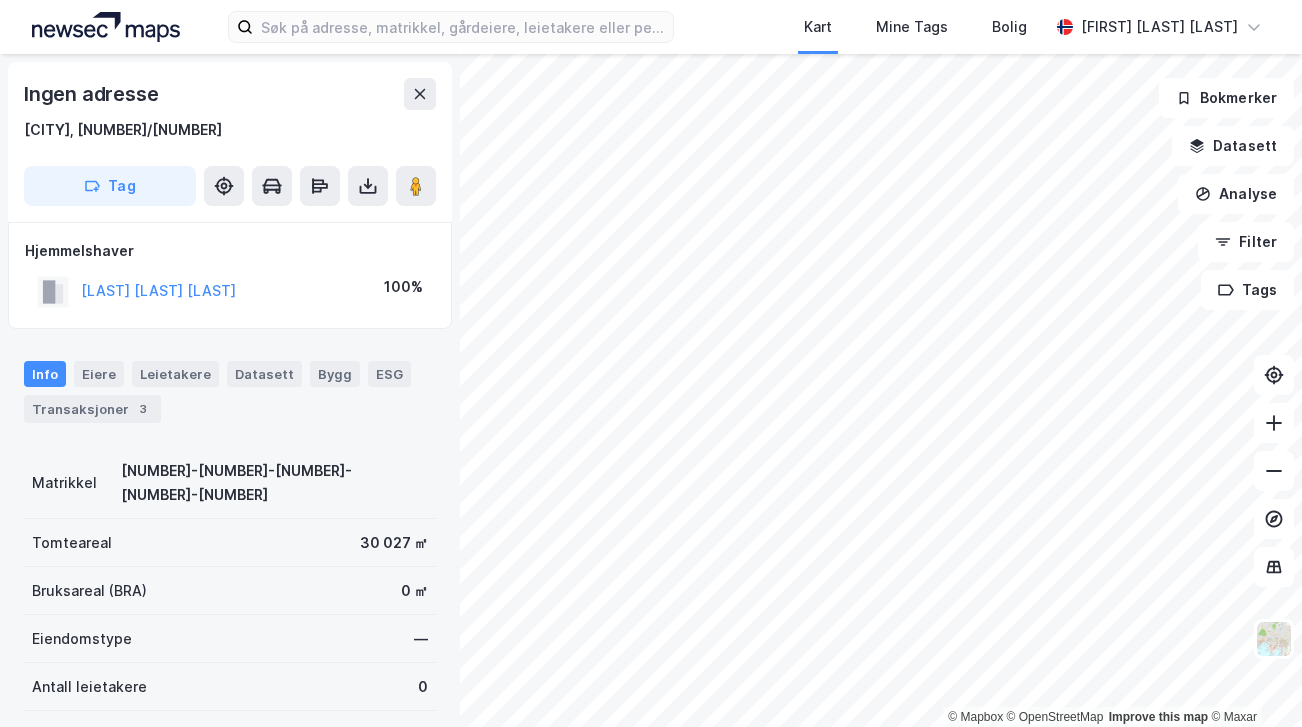 scroll, scrollTop: 0, scrollLeft: 0, axis: both 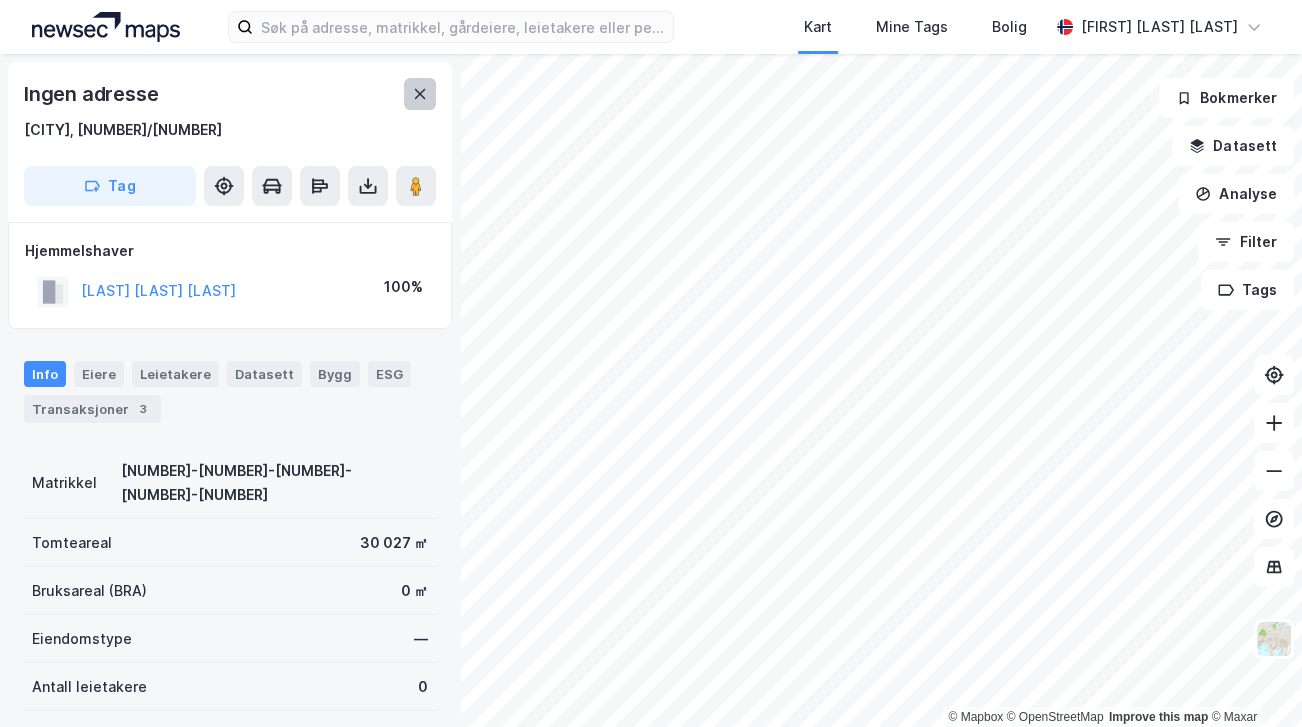 click 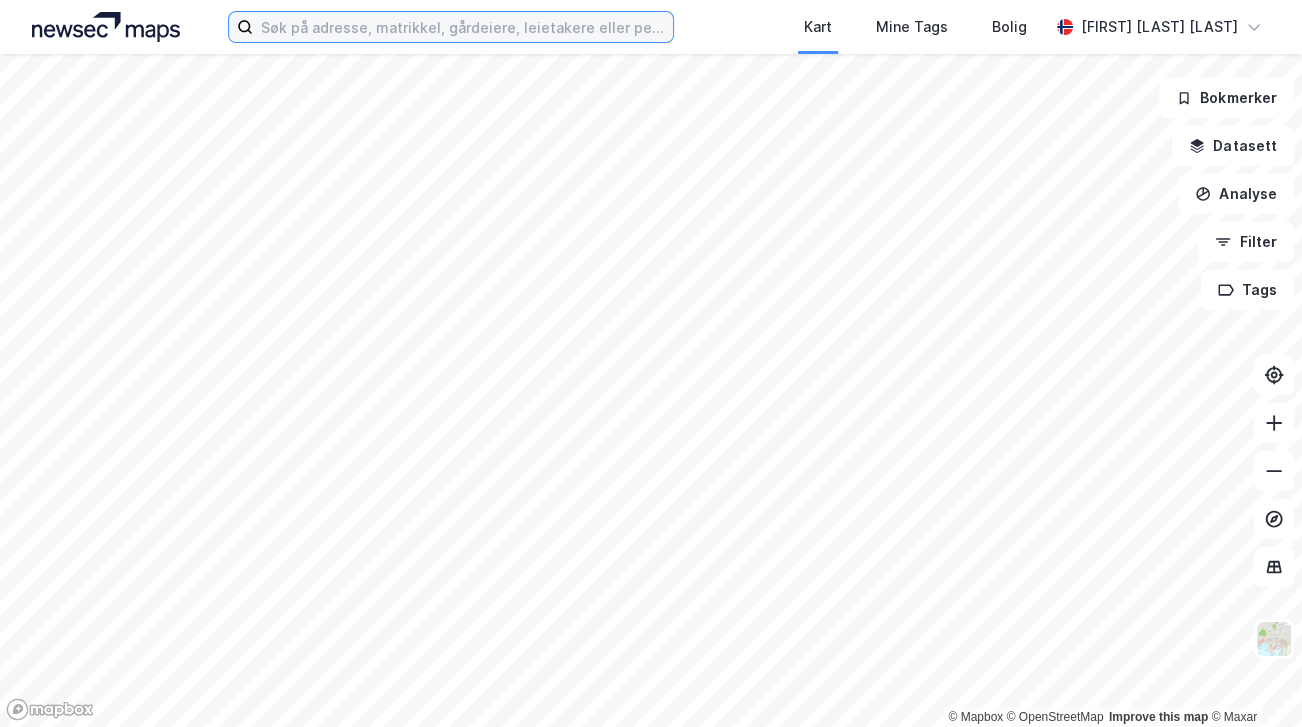 click at bounding box center (463, 27) 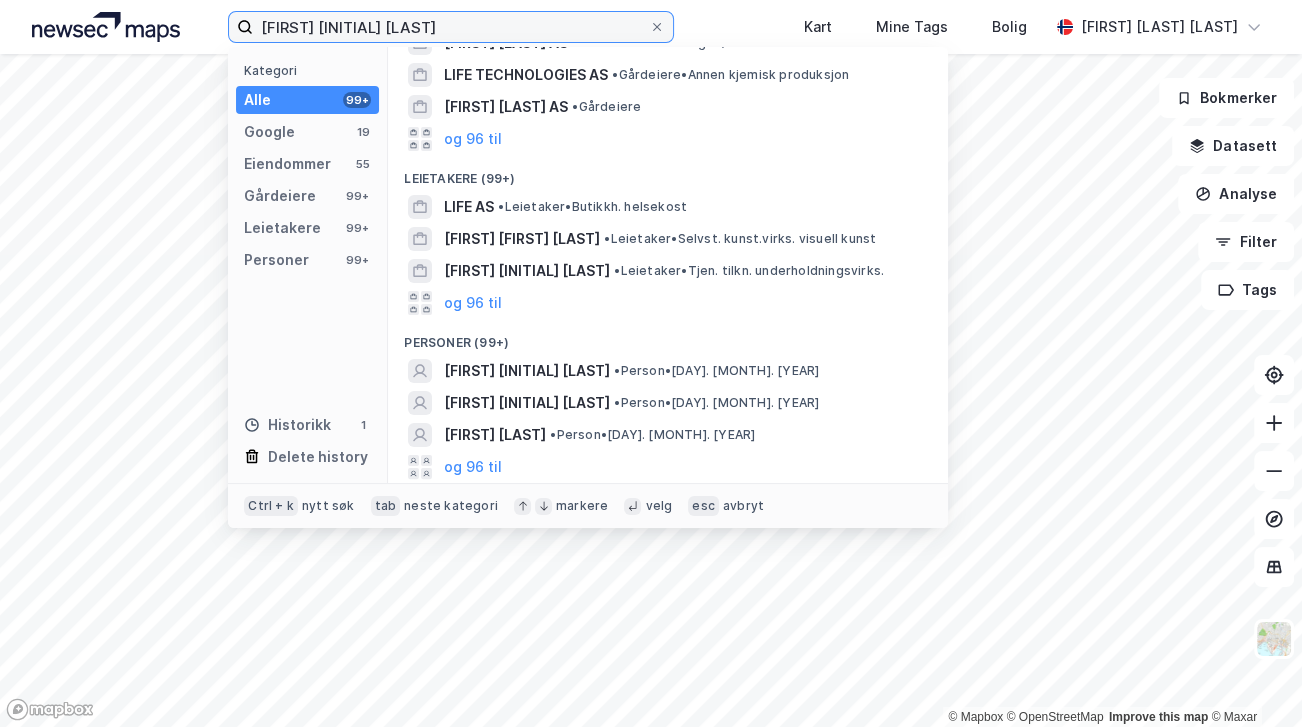 scroll, scrollTop: 466, scrollLeft: 0, axis: vertical 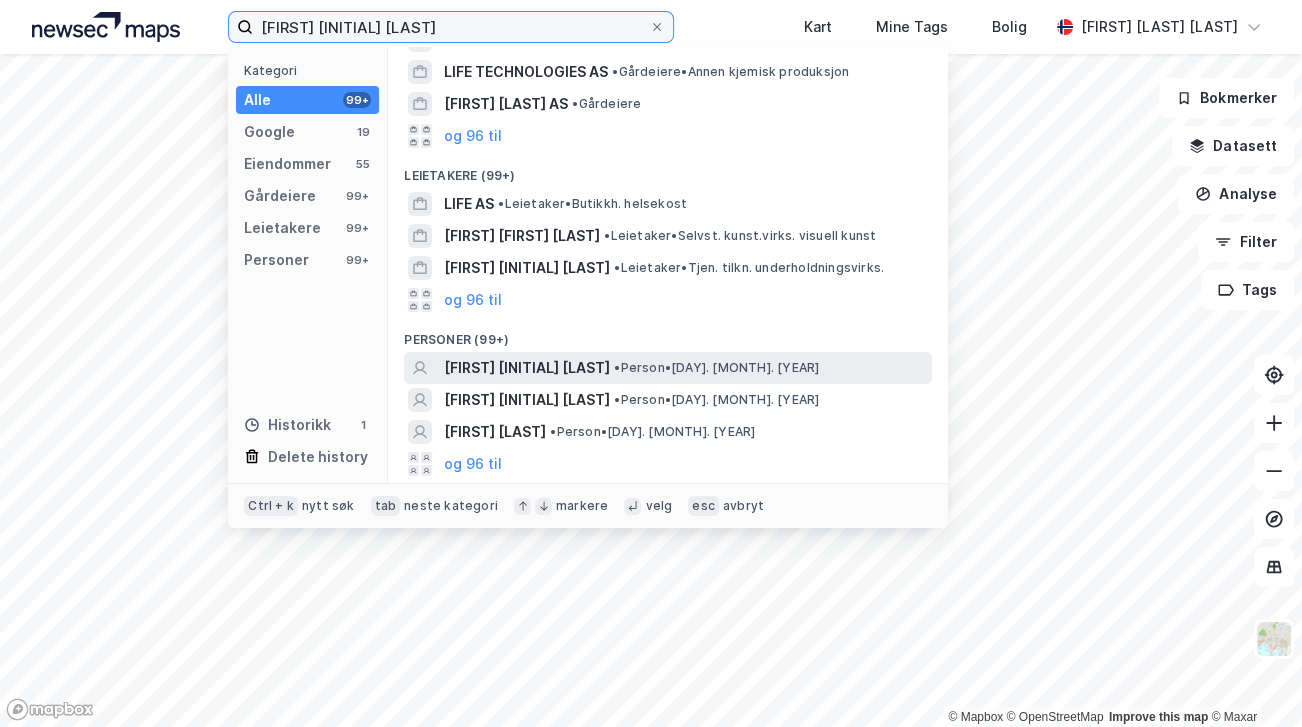type on "[FIRST] [INITIAL] [LAST]" 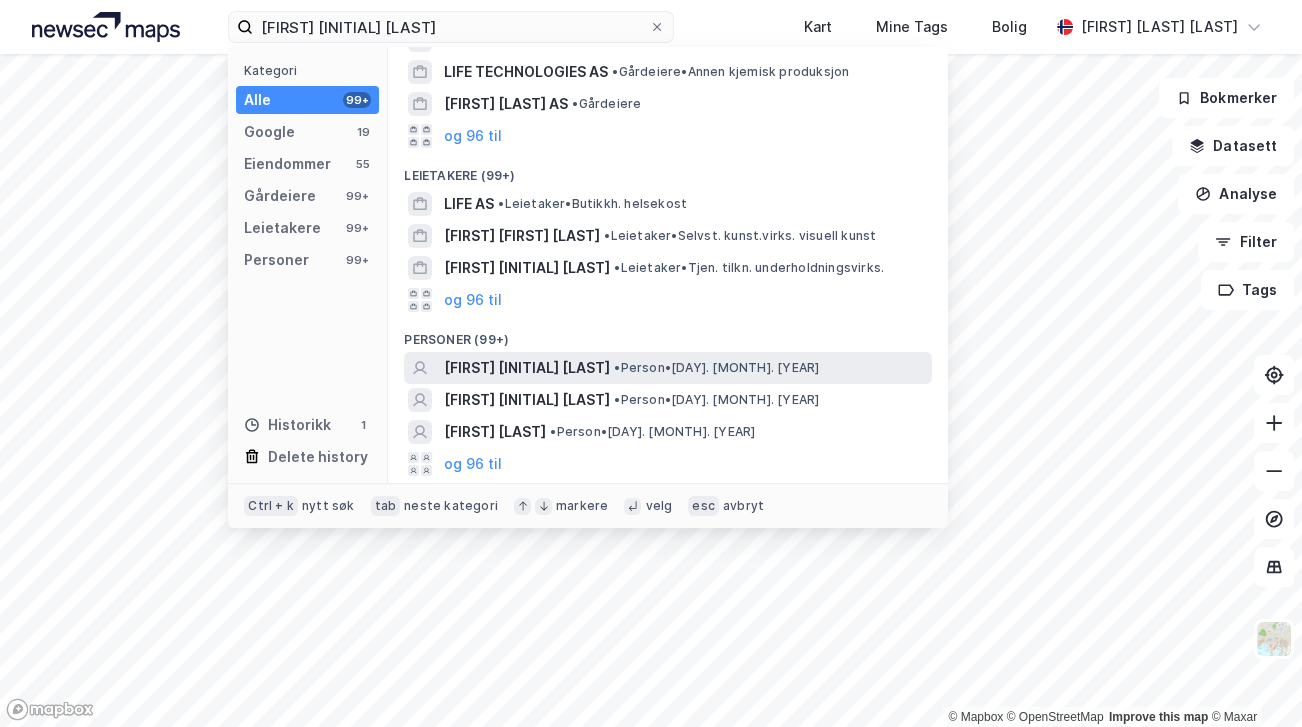 click on "[FIRST] [INITIAL] [LAST]" at bounding box center (527, 368) 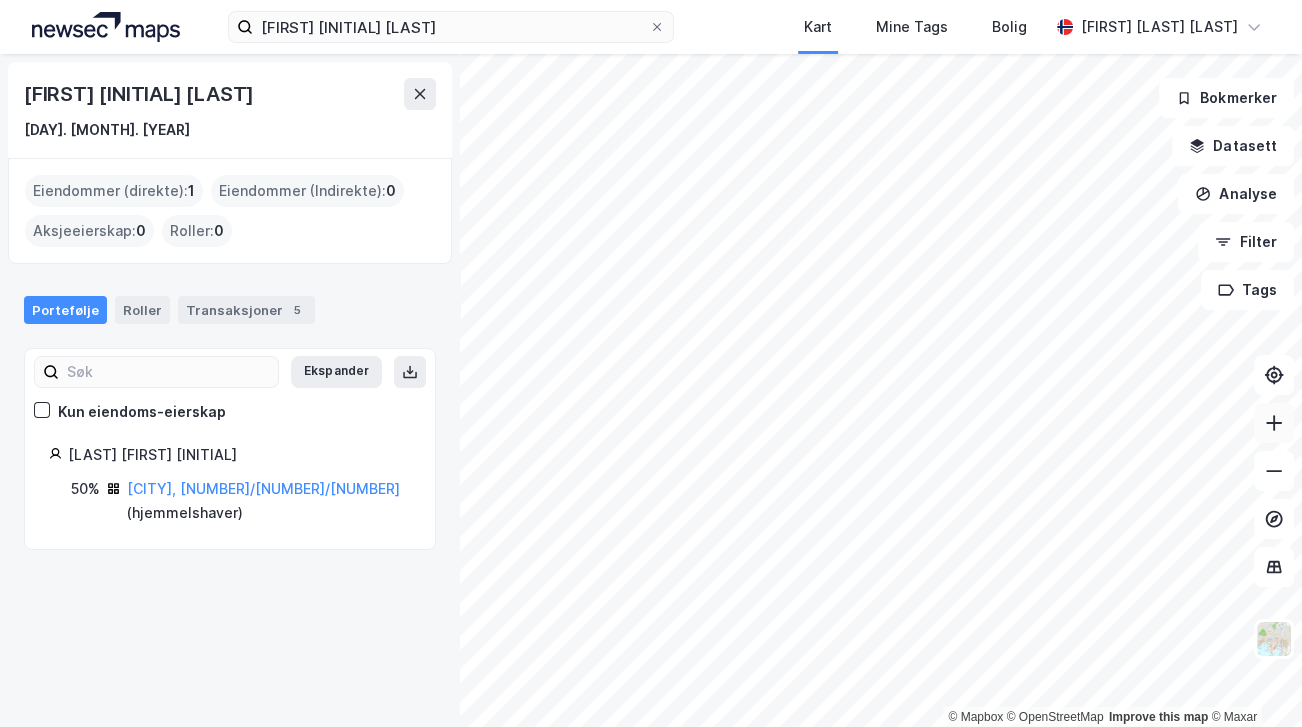 click at bounding box center [1274, 423] 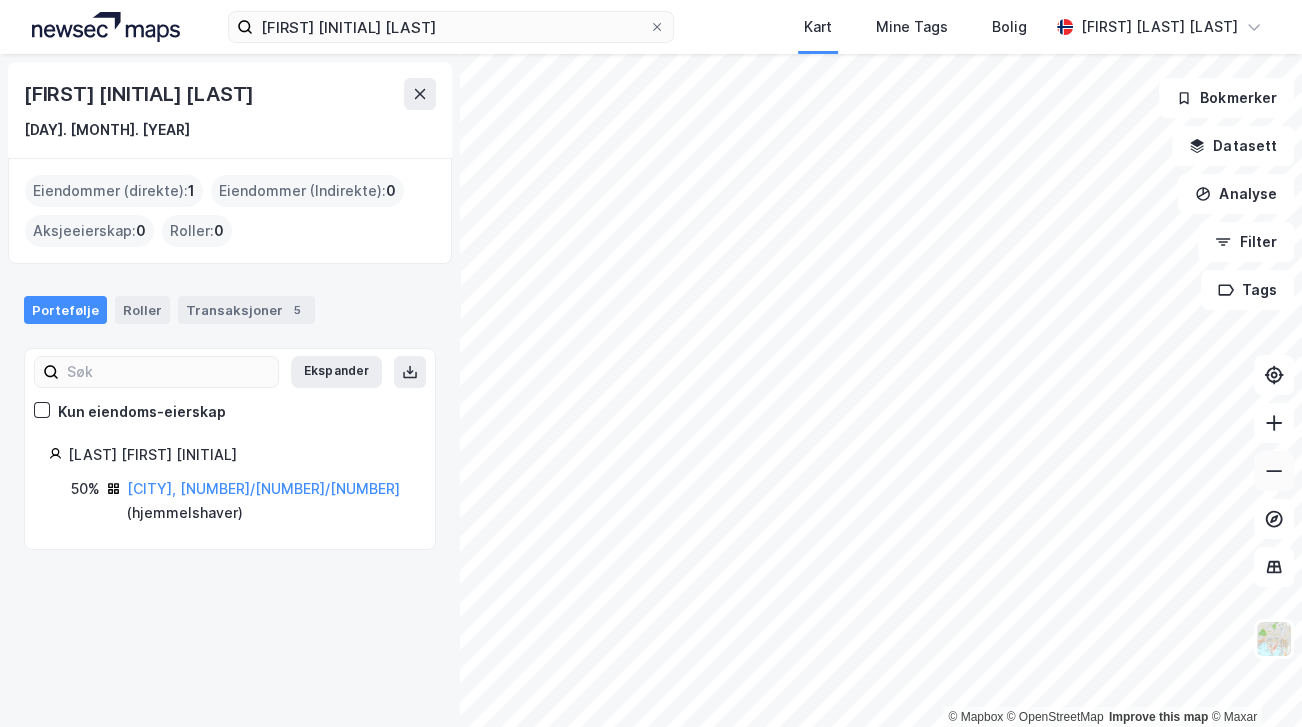 click 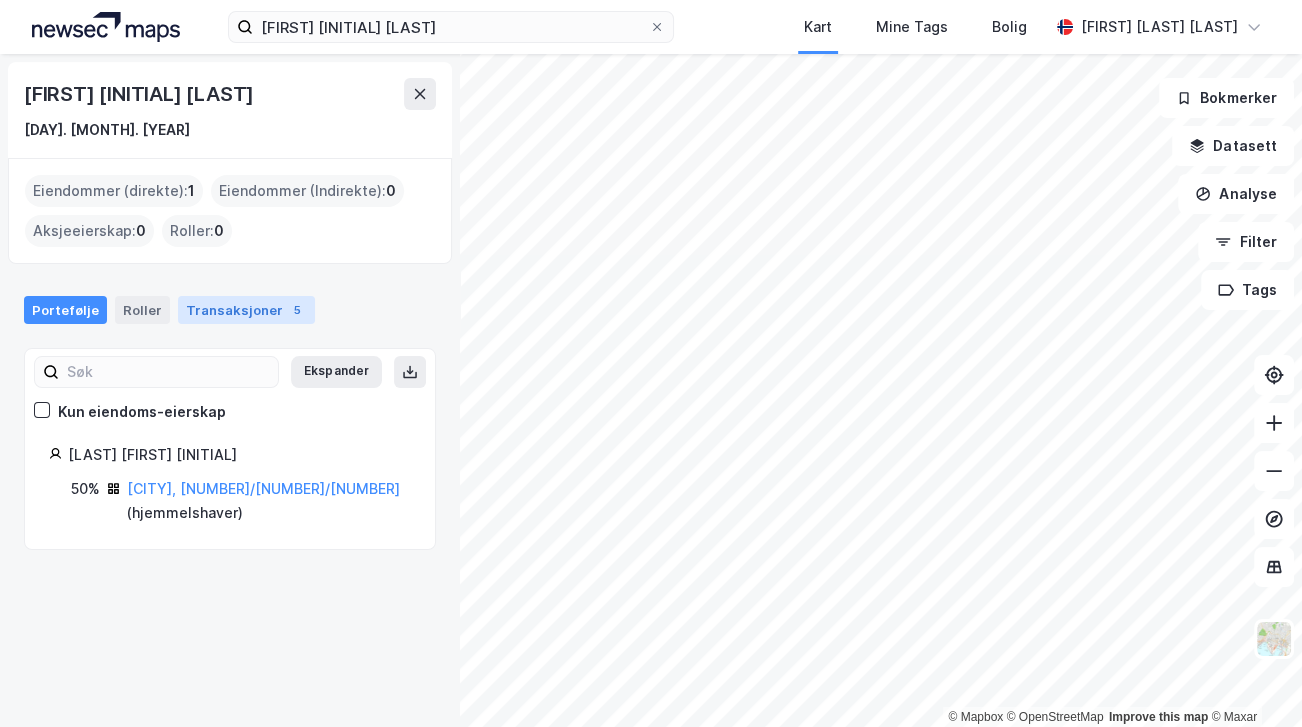 click on "Transaksjoner 5" at bounding box center (246, 310) 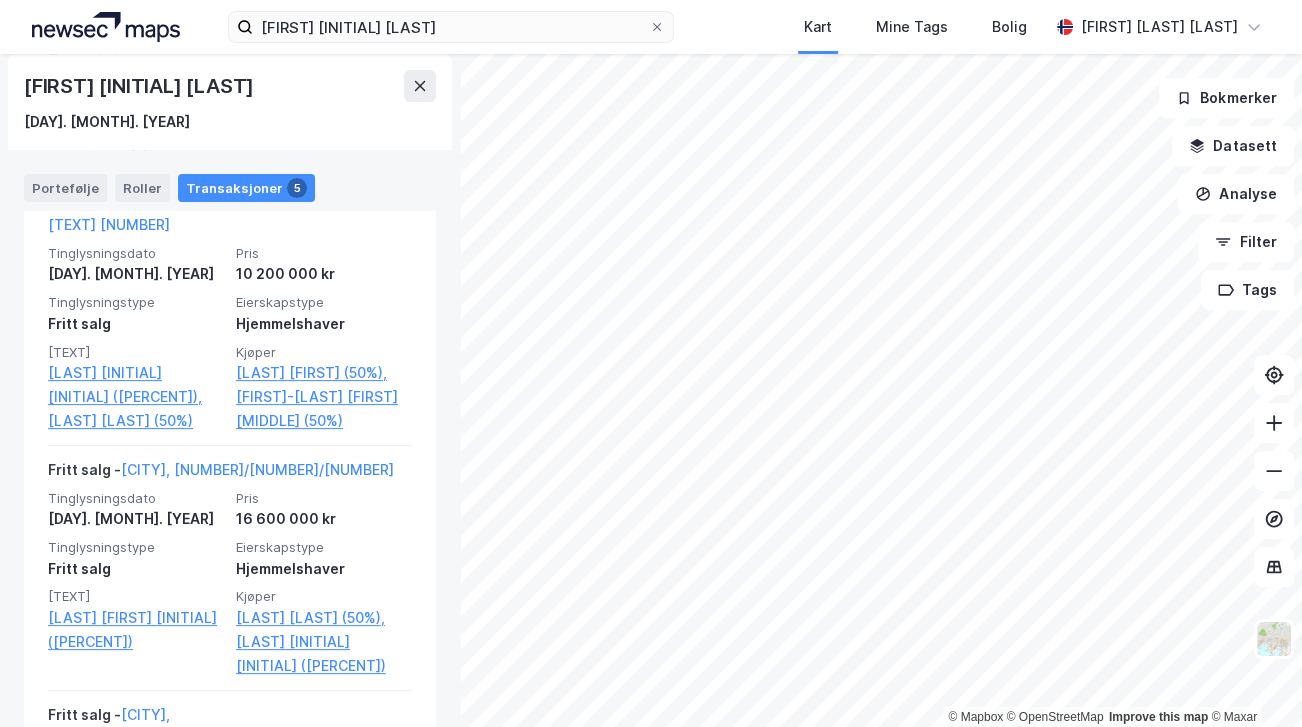 scroll, scrollTop: 494, scrollLeft: 0, axis: vertical 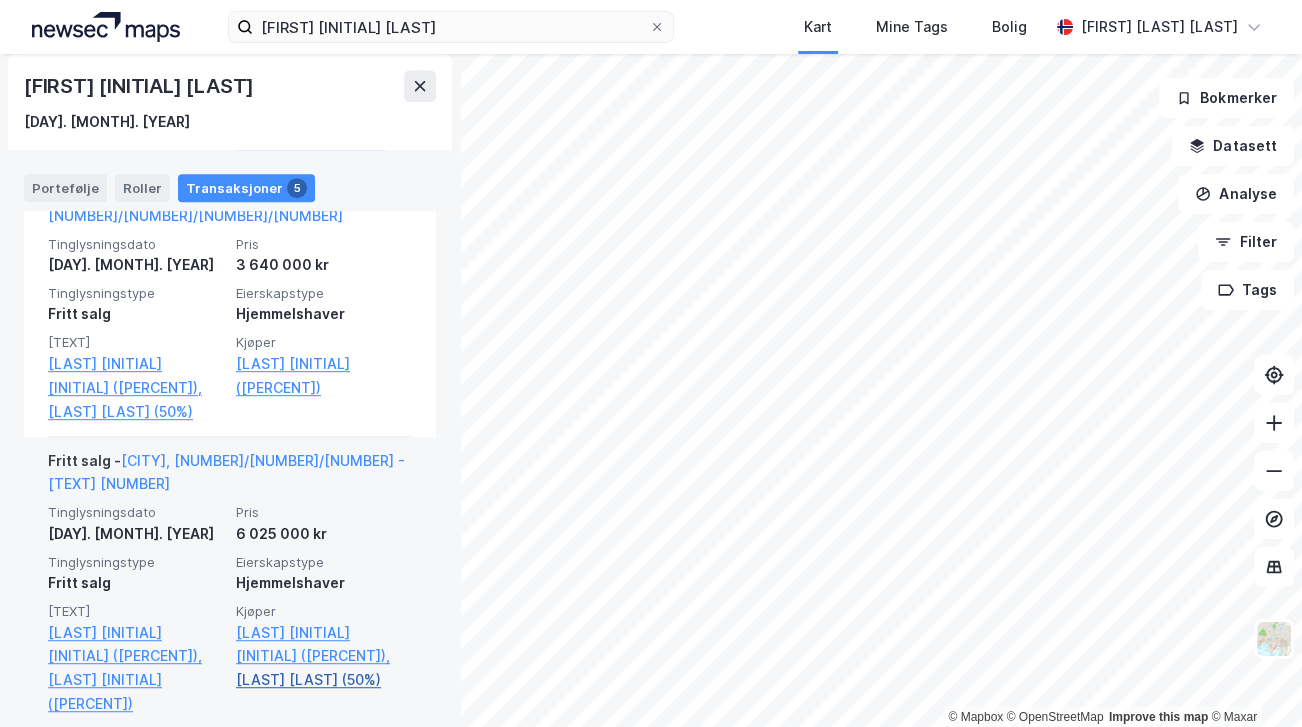click on "[LAST] [LAST] (50%)" at bounding box center [324, 680] 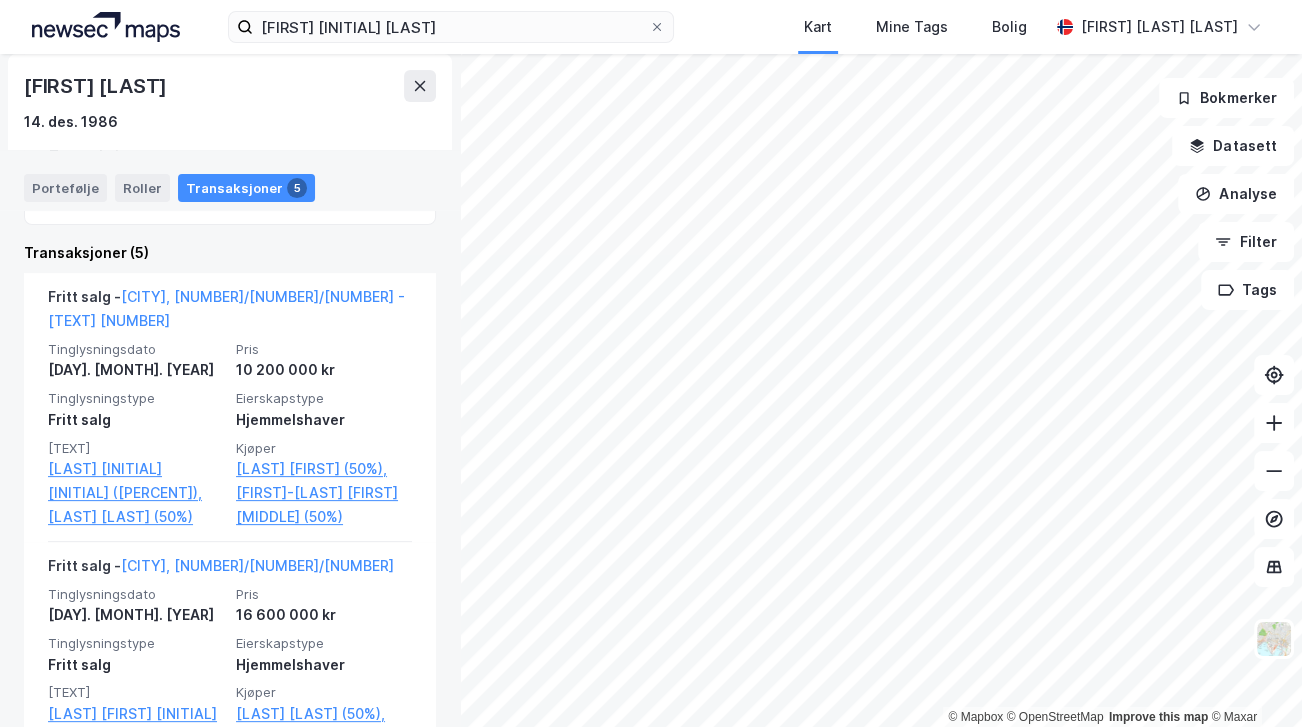 scroll, scrollTop: 454, scrollLeft: 0, axis: vertical 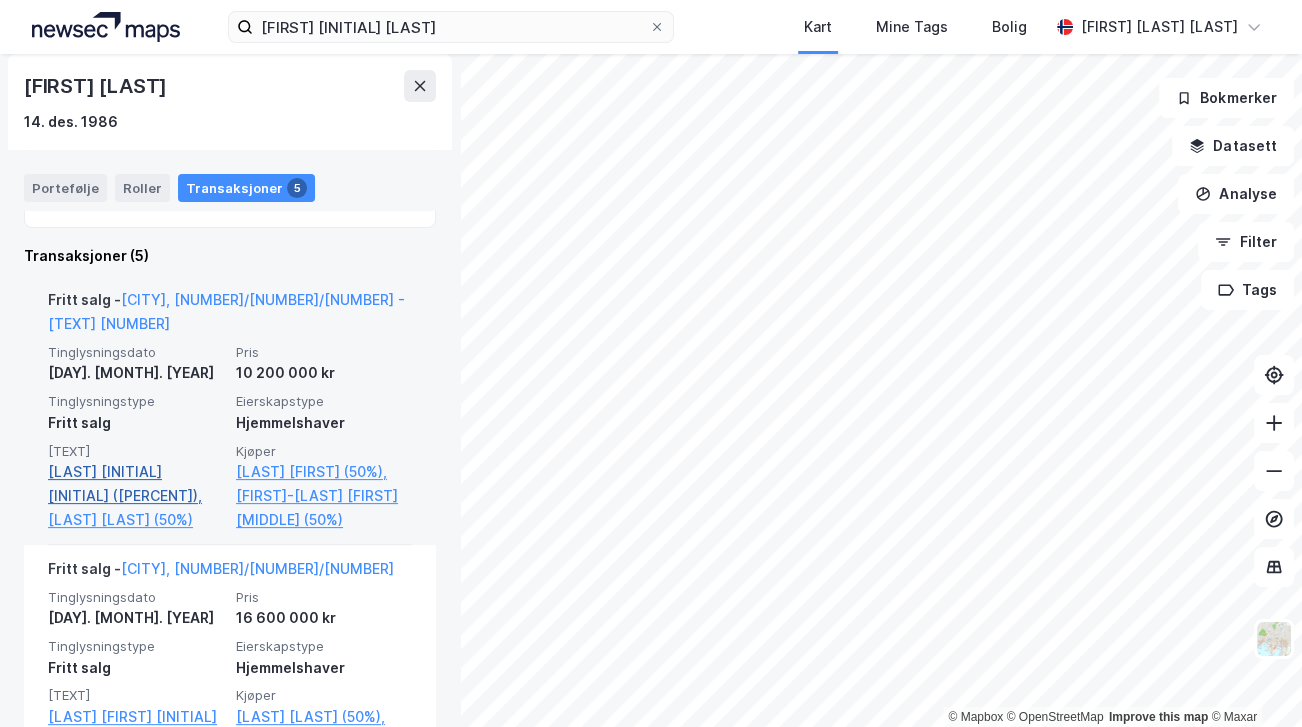 click on "[LAST] [INITIAL] [INITIAL] ([PERCENT])," at bounding box center (136, 484) 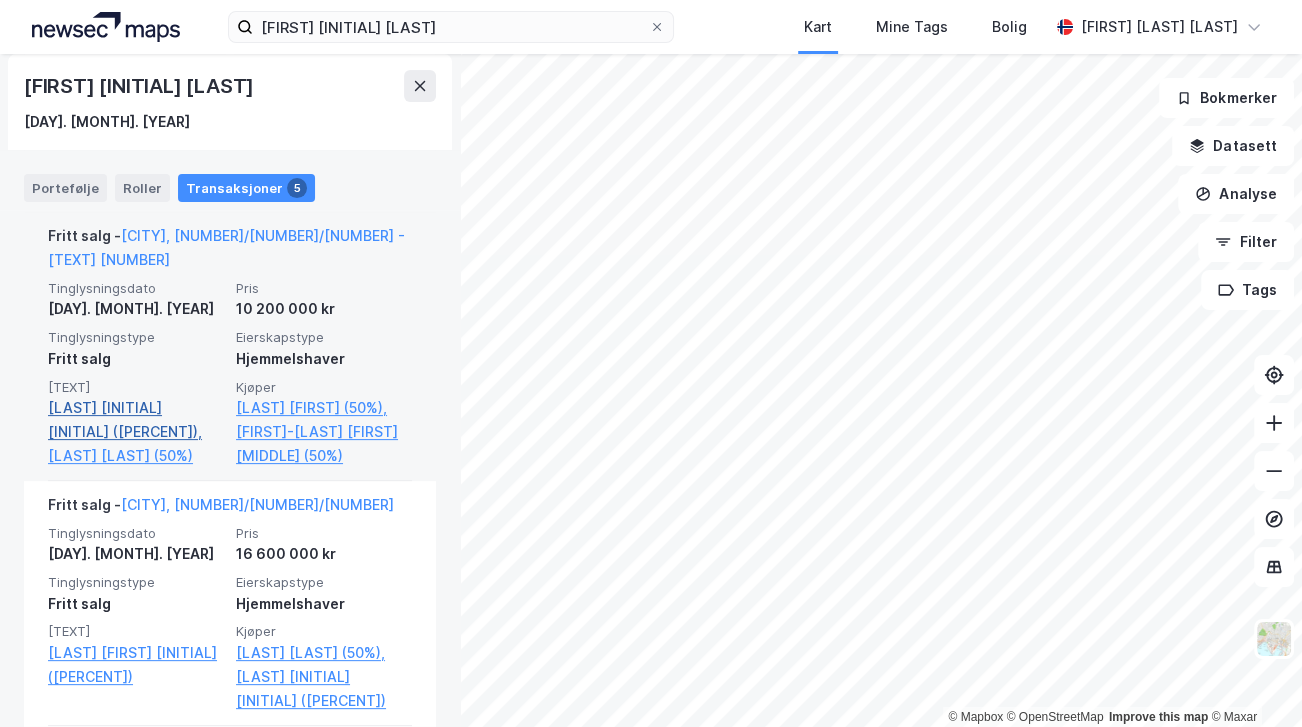 scroll, scrollTop: 390, scrollLeft: 0, axis: vertical 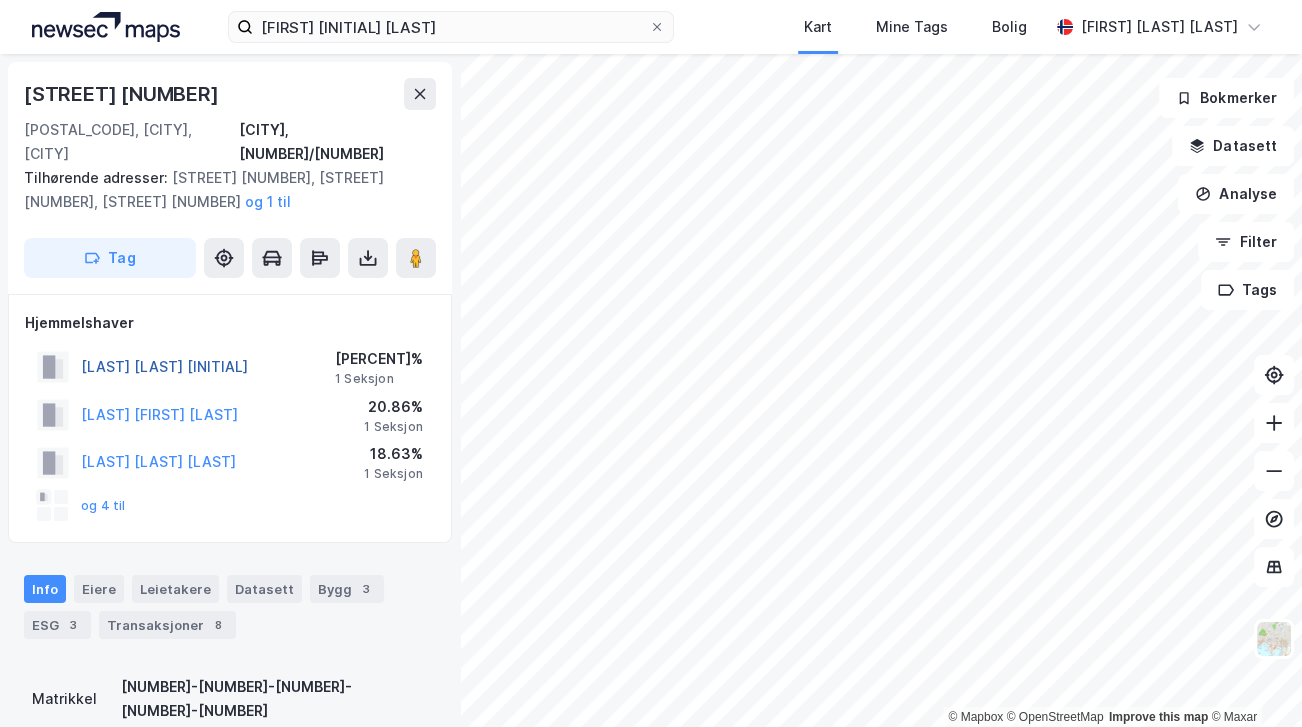 click on "[LAST] [LAST] [INITIAL]" at bounding box center [0, 0] 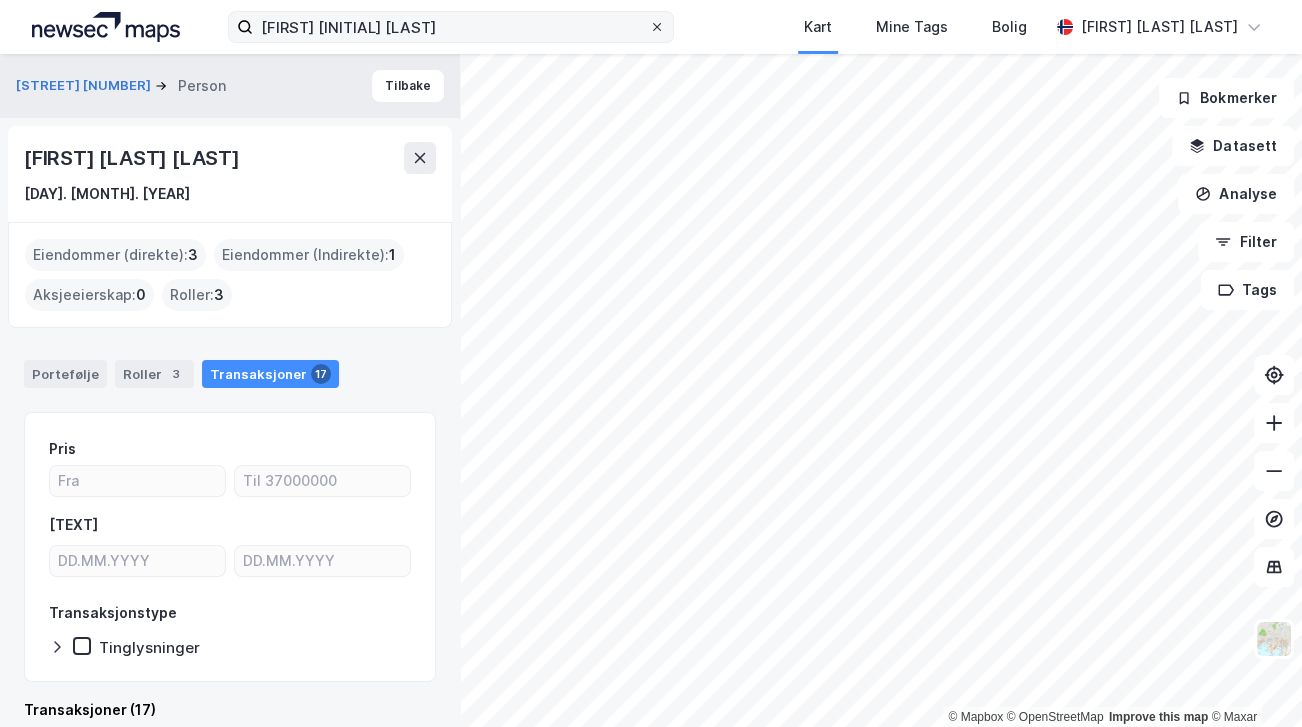 click 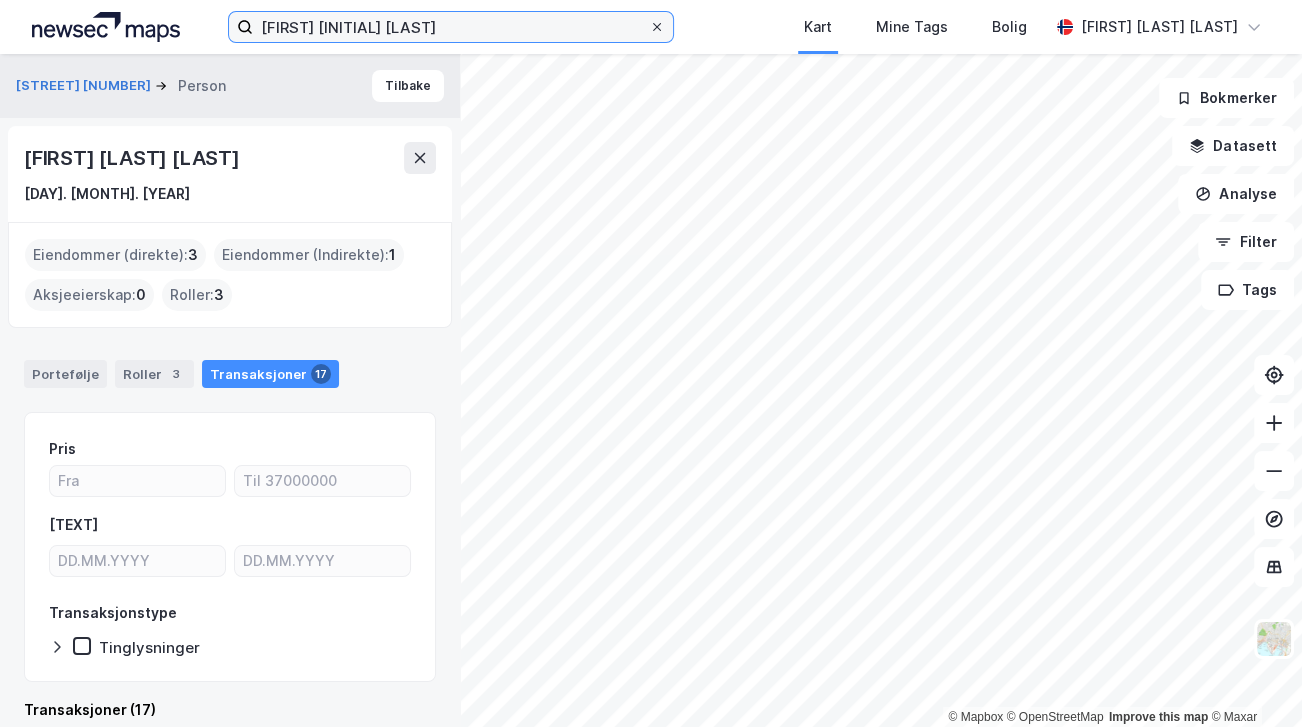 click on "[FIRST] [INITIAL] [LAST]" at bounding box center [451, 27] 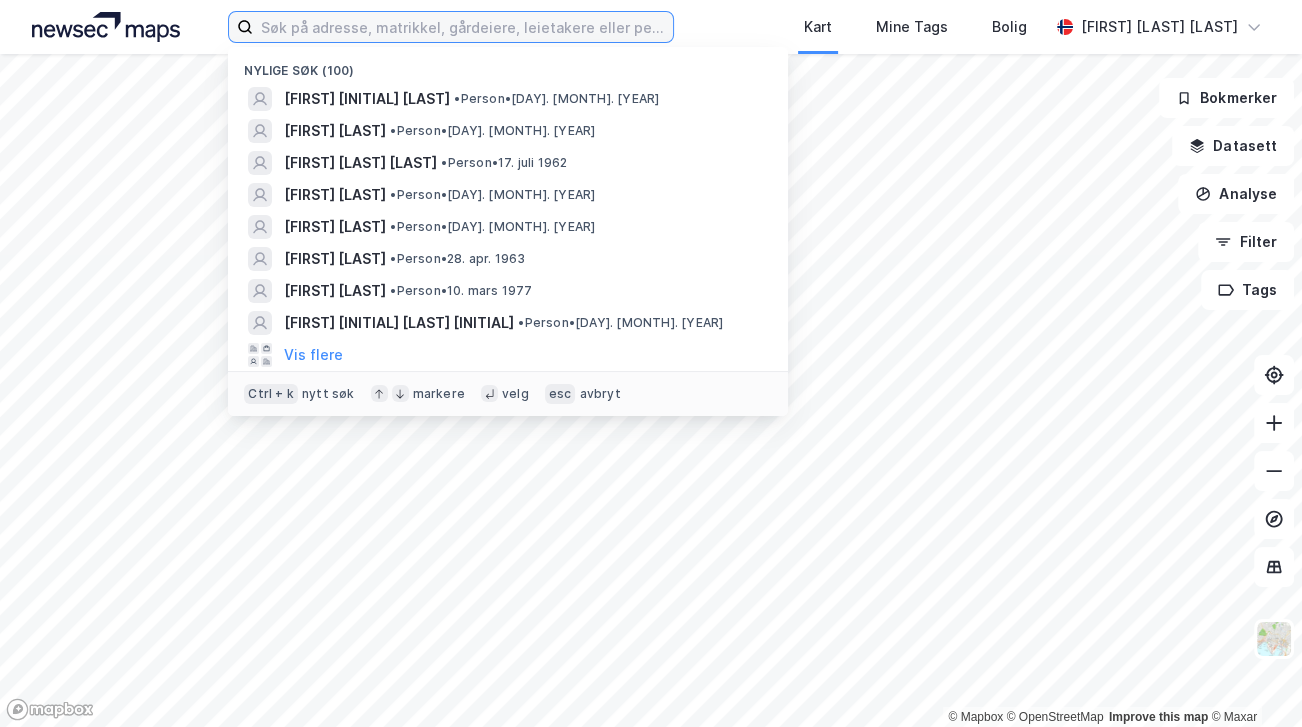 paste on "[FIRST] [LAST]" 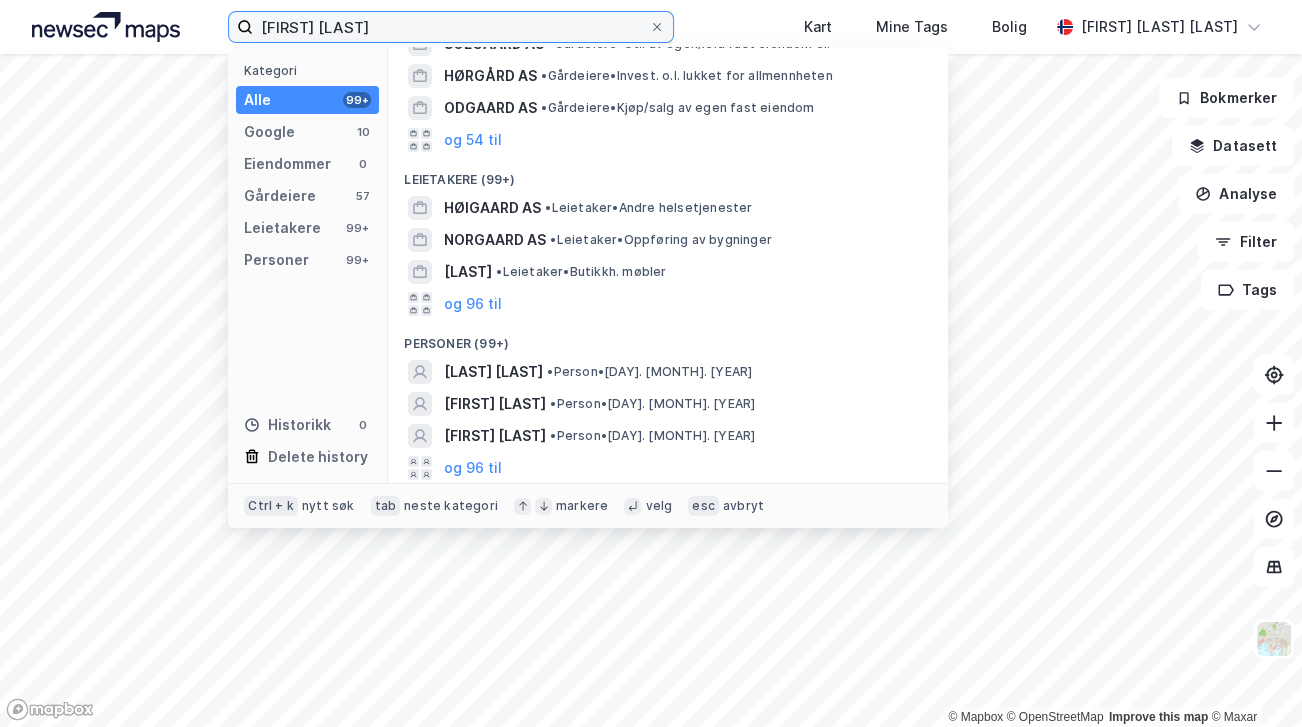 scroll, scrollTop: 216, scrollLeft: 0, axis: vertical 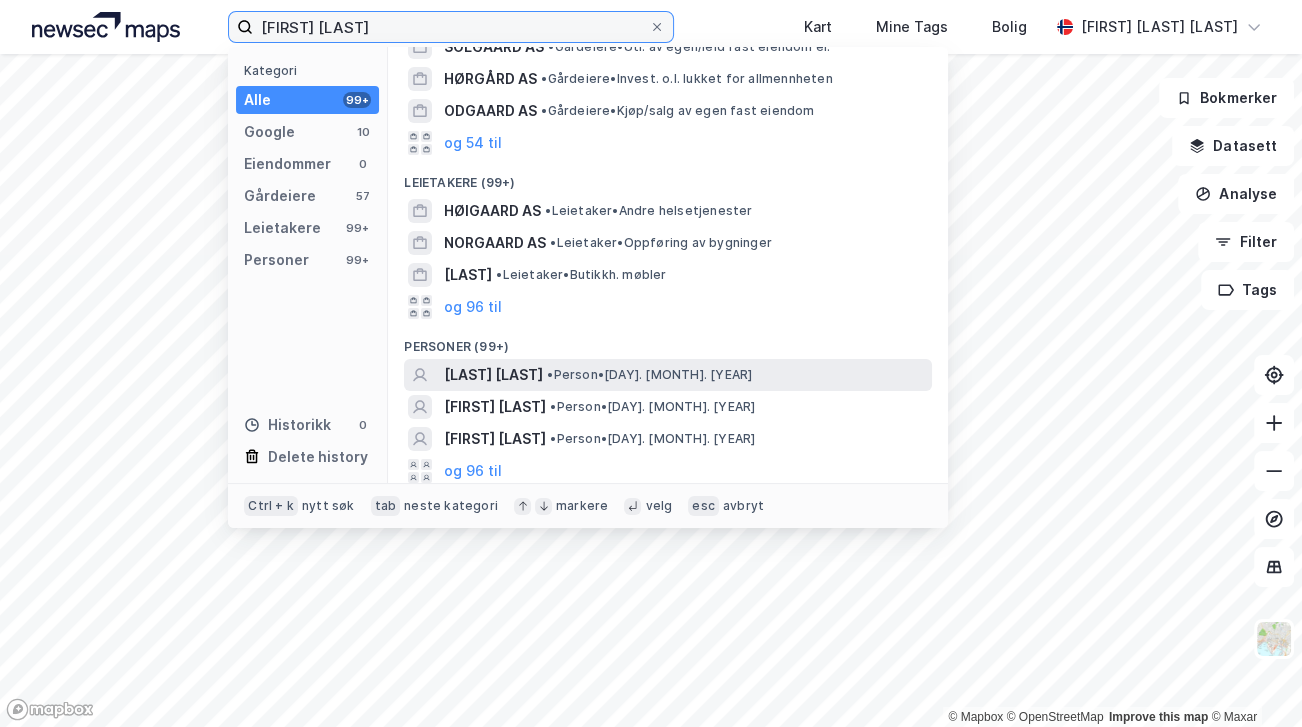 type on "[FIRST] [LAST]" 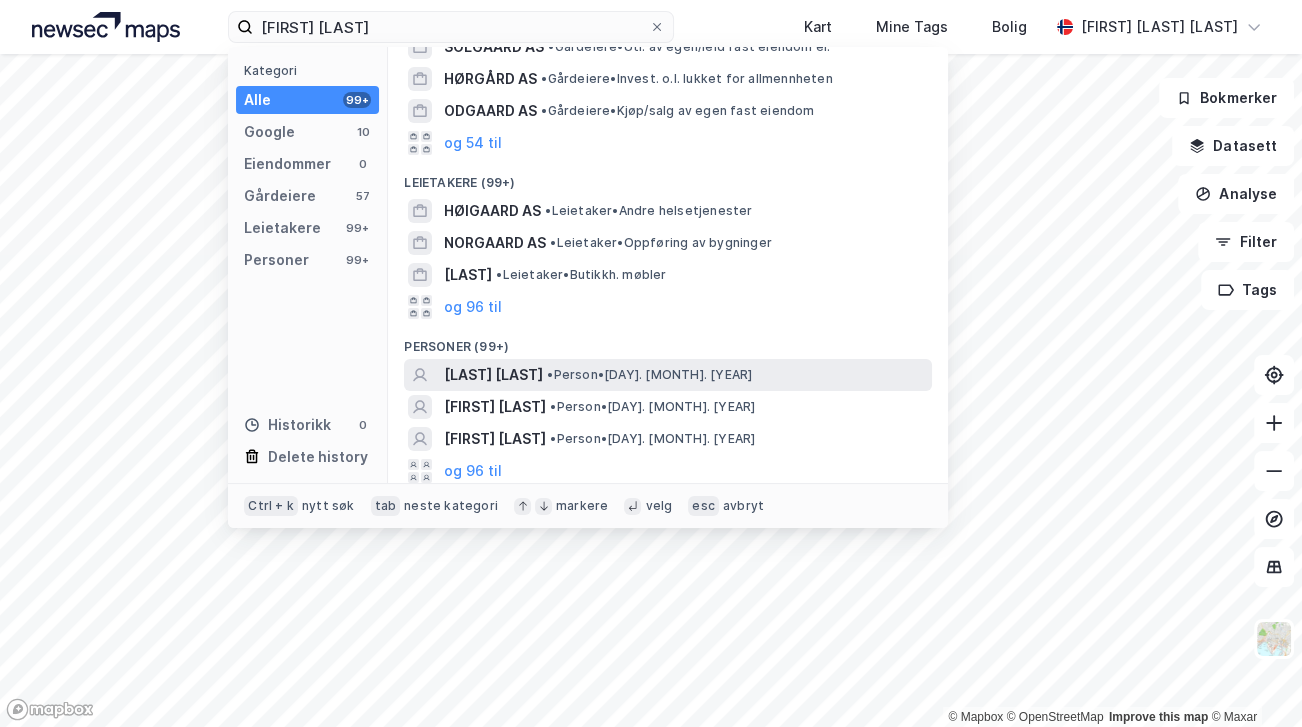 click on "[FIRST] [LAST] • Person • 8. feb. 1975" at bounding box center (668, 375) 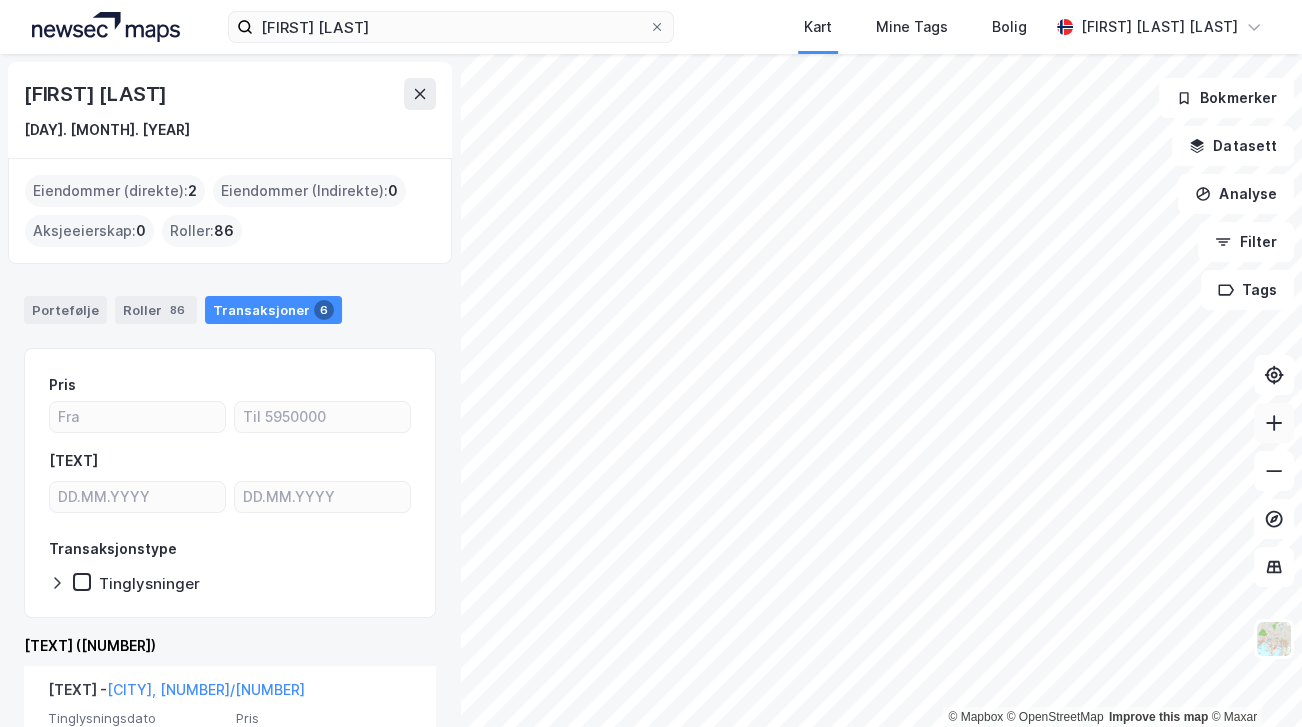 click 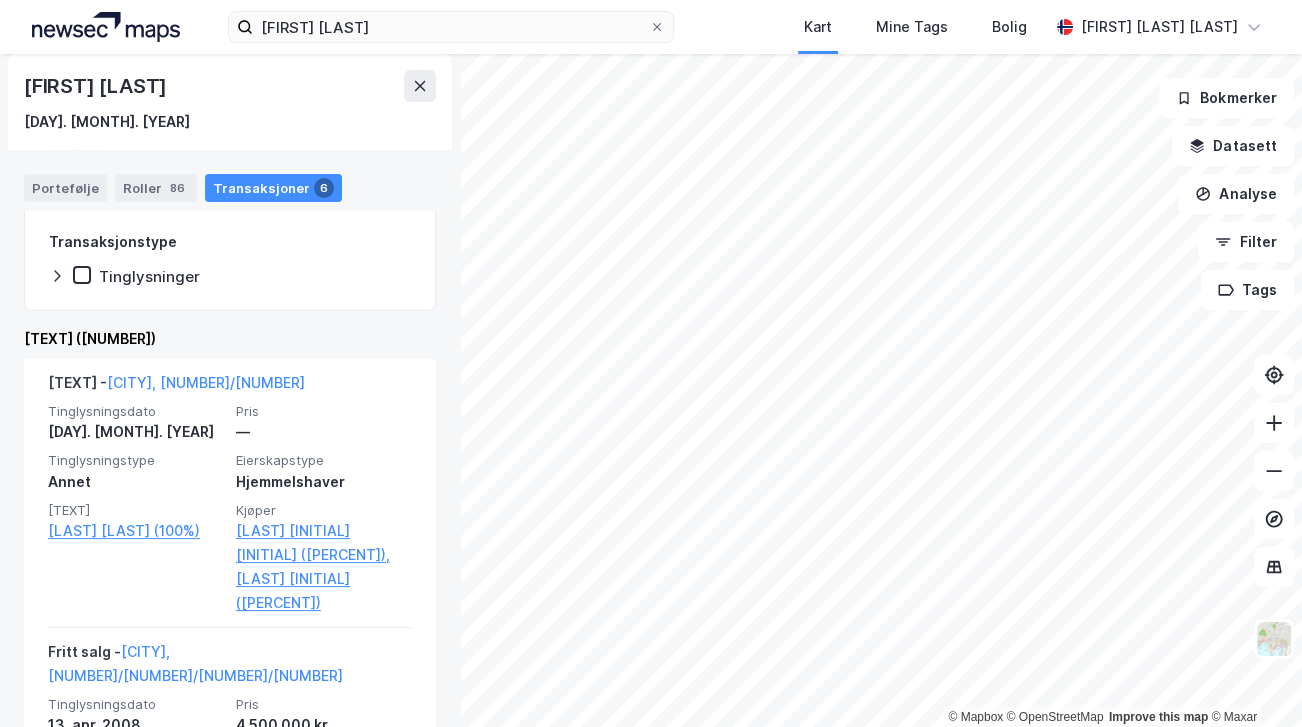 scroll, scrollTop: 312, scrollLeft: 0, axis: vertical 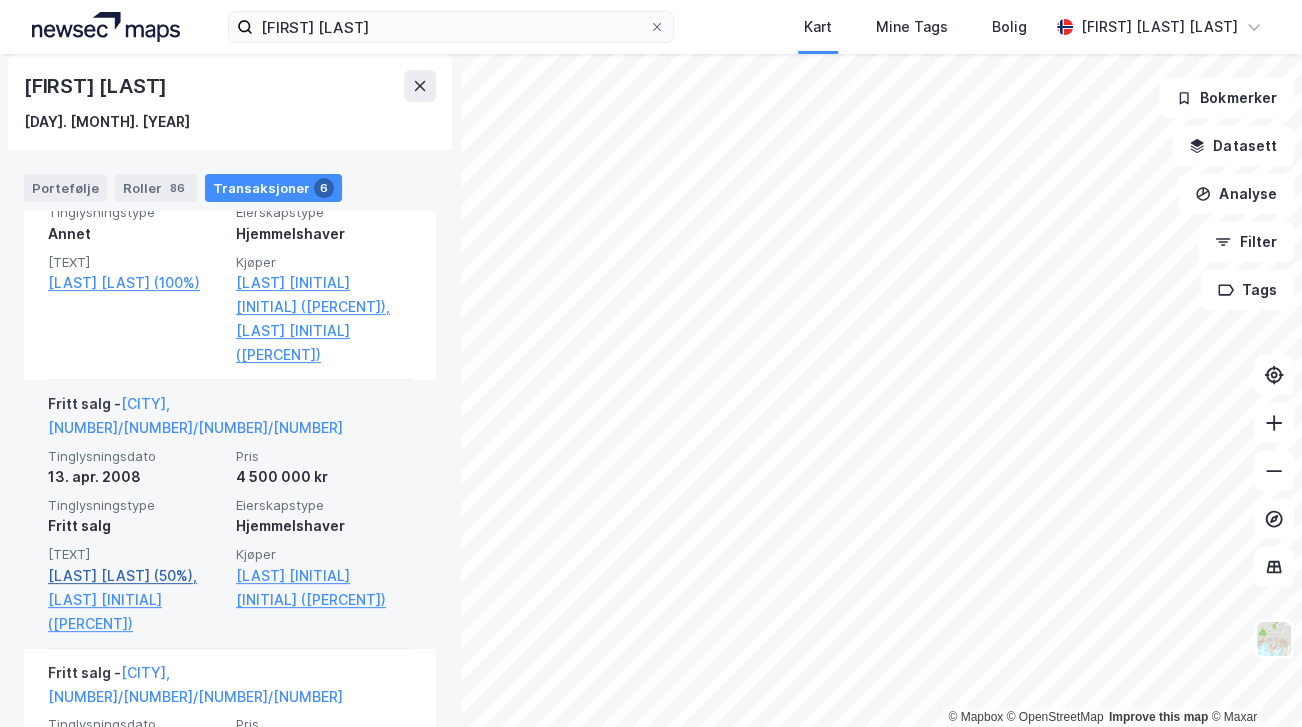 click on "[LAST] [LAST] (50%)," at bounding box center (136, 576) 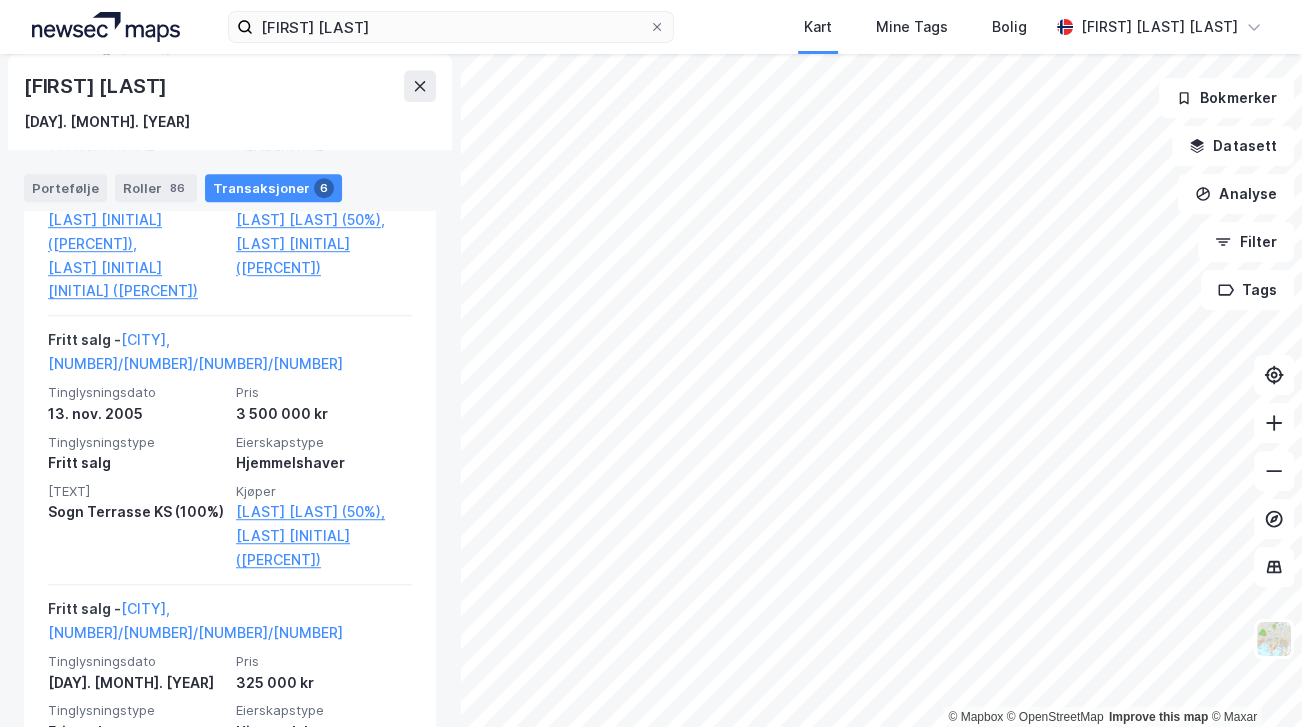 scroll, scrollTop: 1180, scrollLeft: 0, axis: vertical 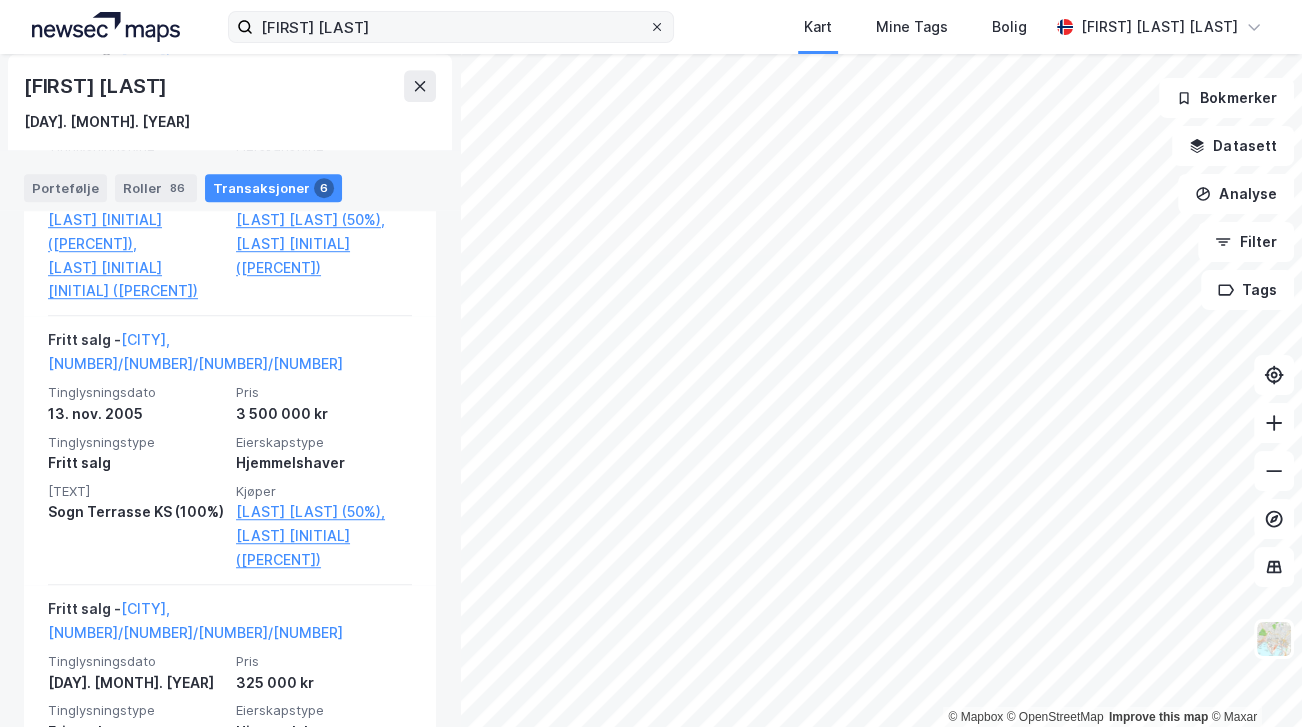 click 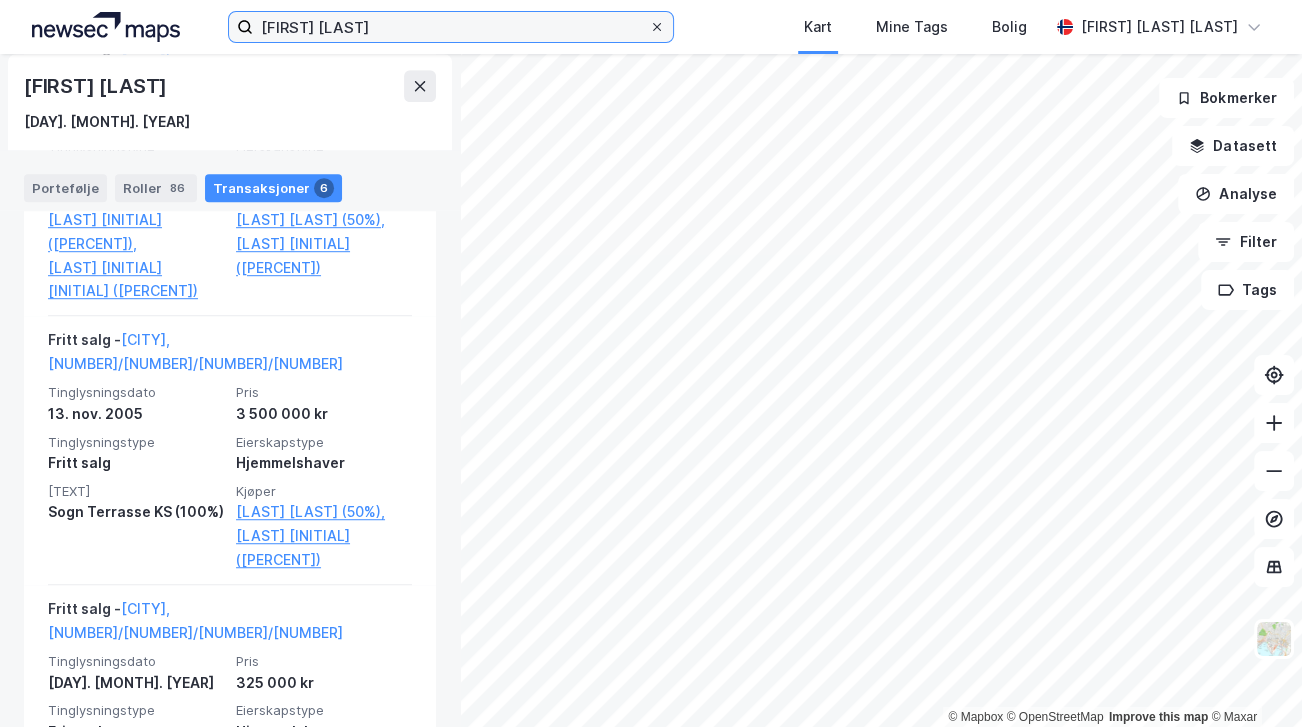 click on "[FIRST] [LAST]" at bounding box center [451, 27] 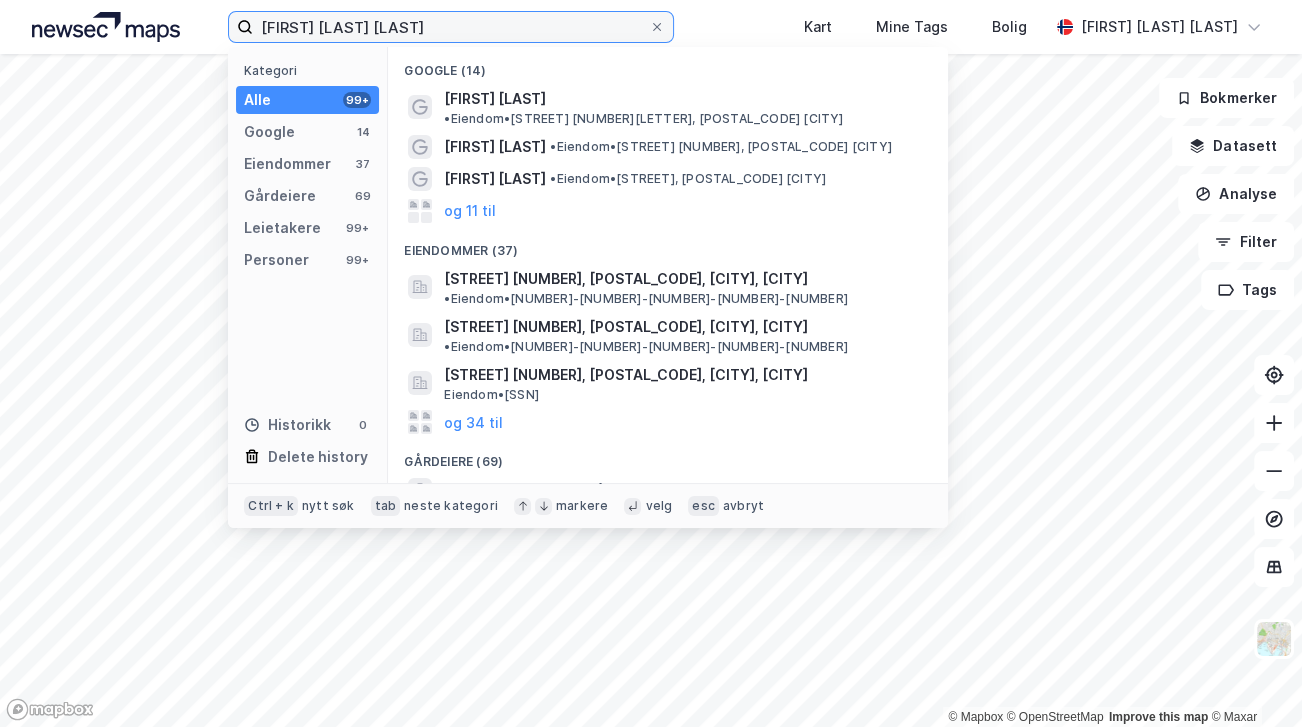 type on "[FIRST] [LAST] [LAST]" 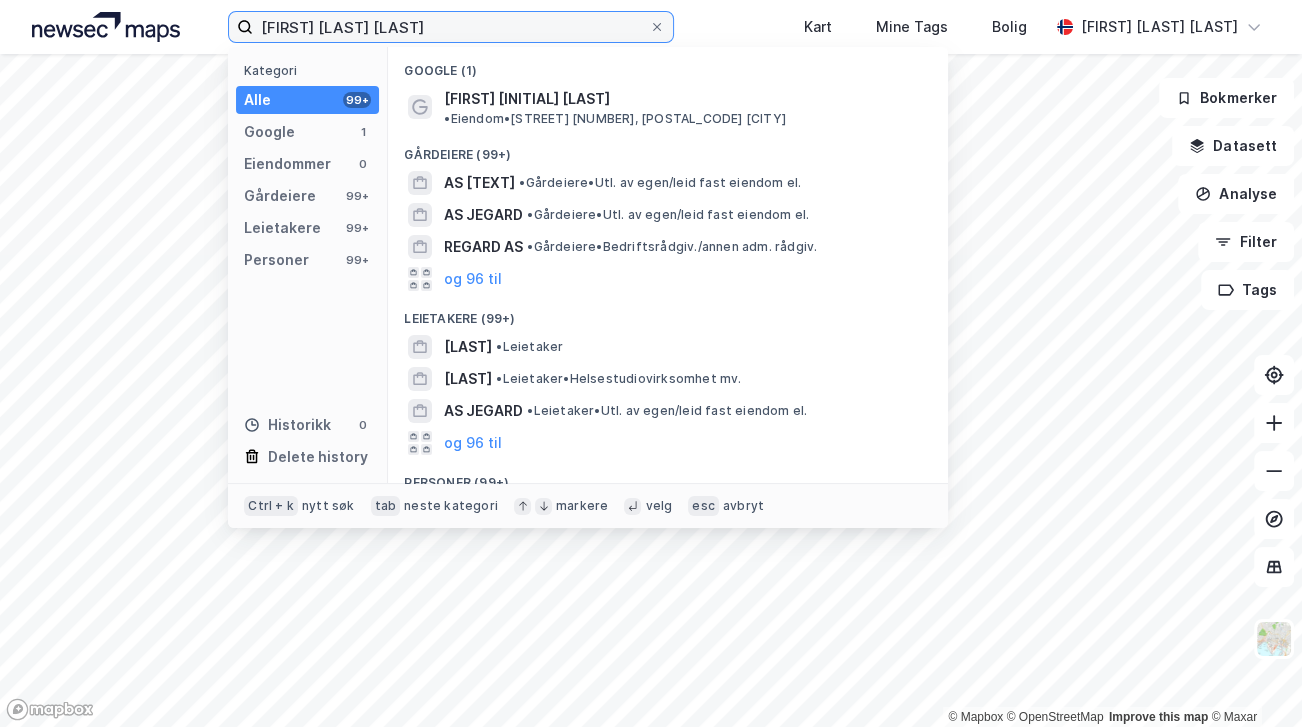 scroll, scrollTop: 123, scrollLeft: 0, axis: vertical 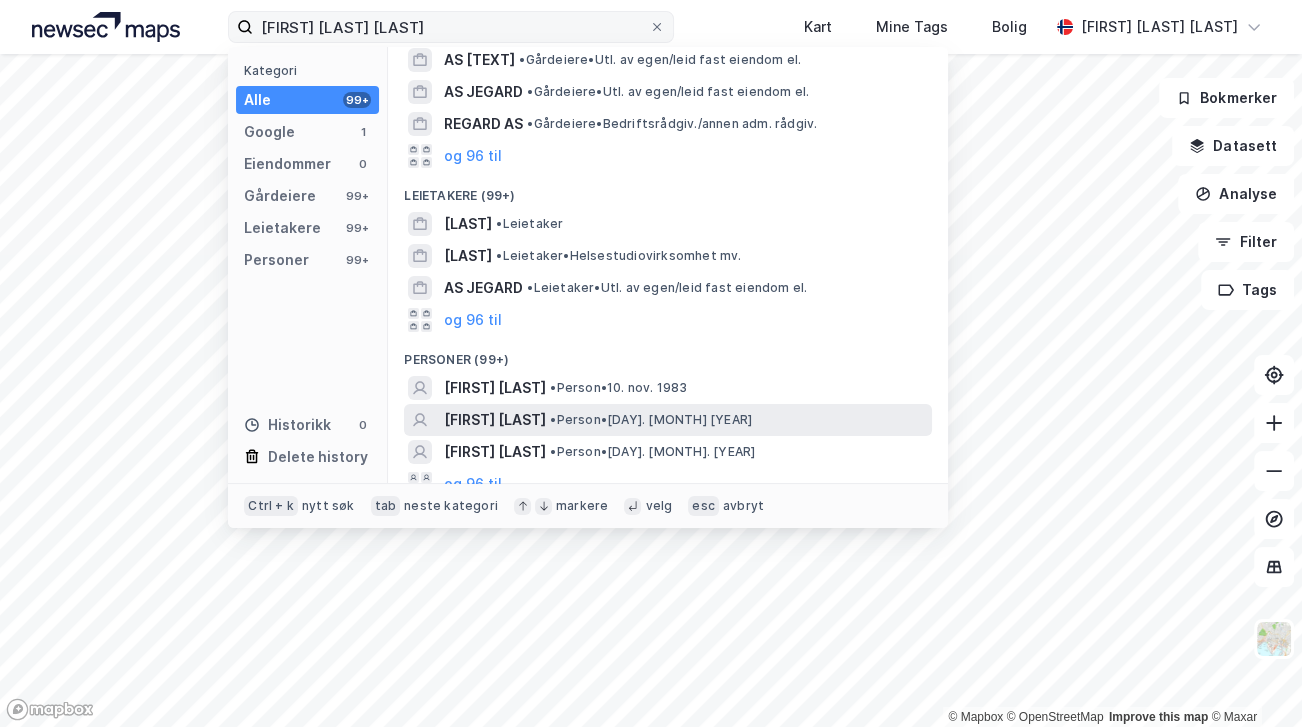click on "[FIRST] [LAST]" at bounding box center (495, 420) 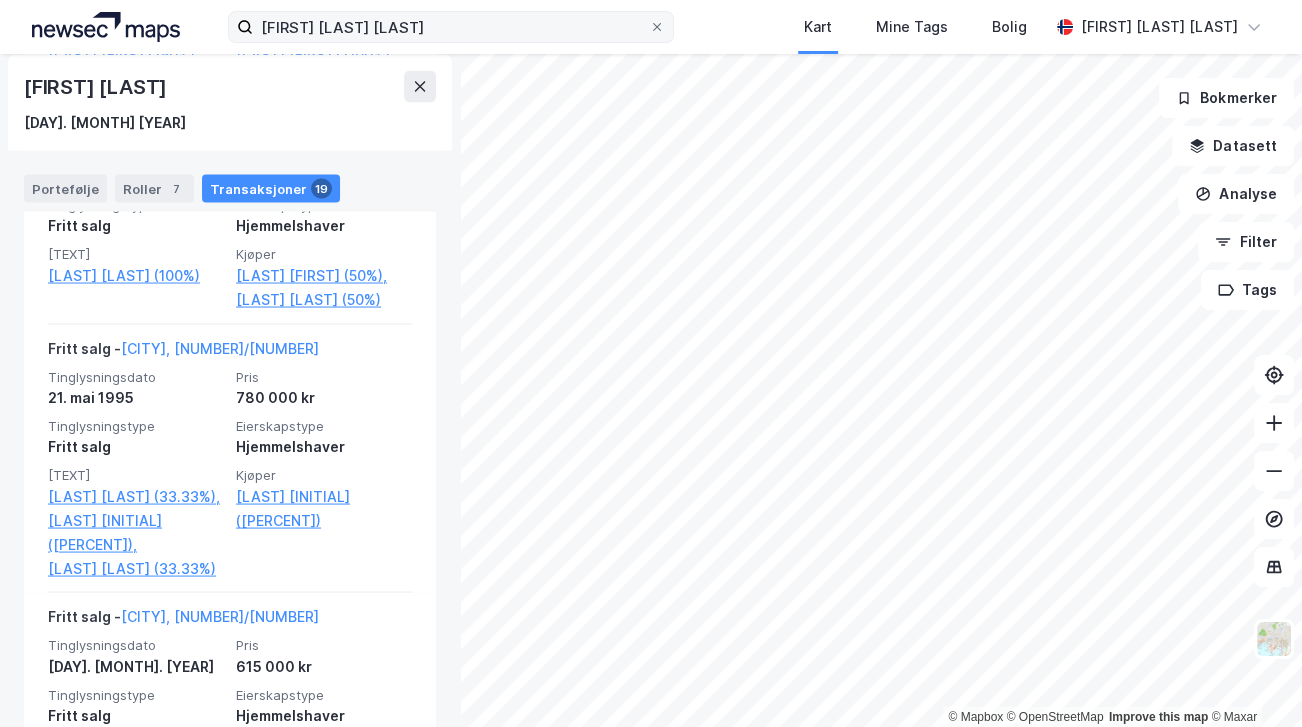 scroll, scrollTop: 3580, scrollLeft: 0, axis: vertical 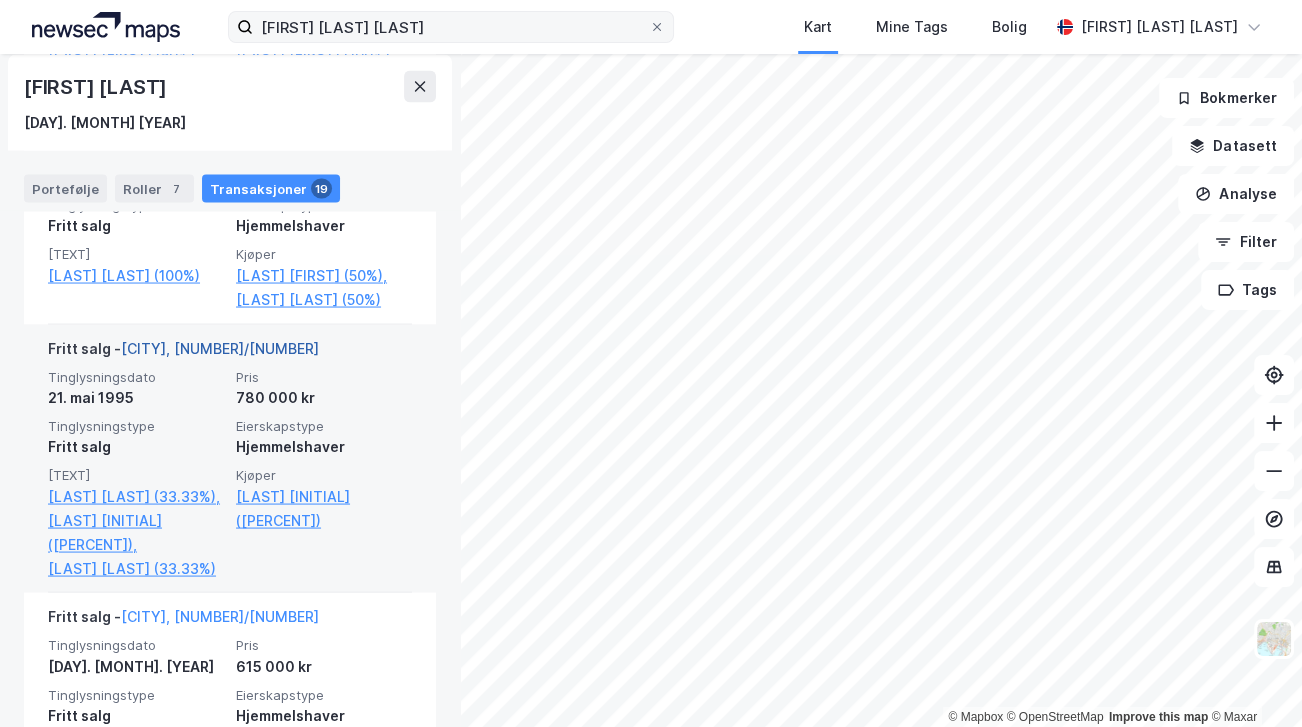 click on "[CITY], [NUMBER]/[NUMBER]" at bounding box center (220, 347) 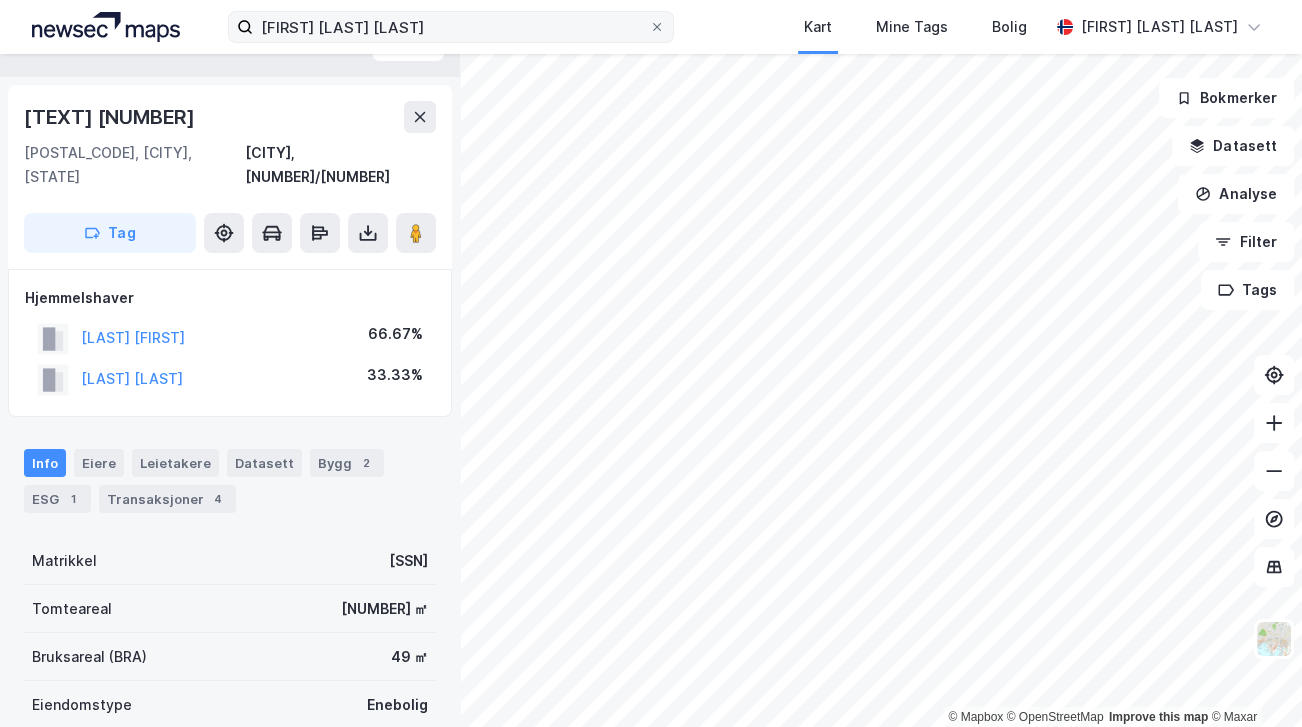 scroll, scrollTop: 0, scrollLeft: 0, axis: both 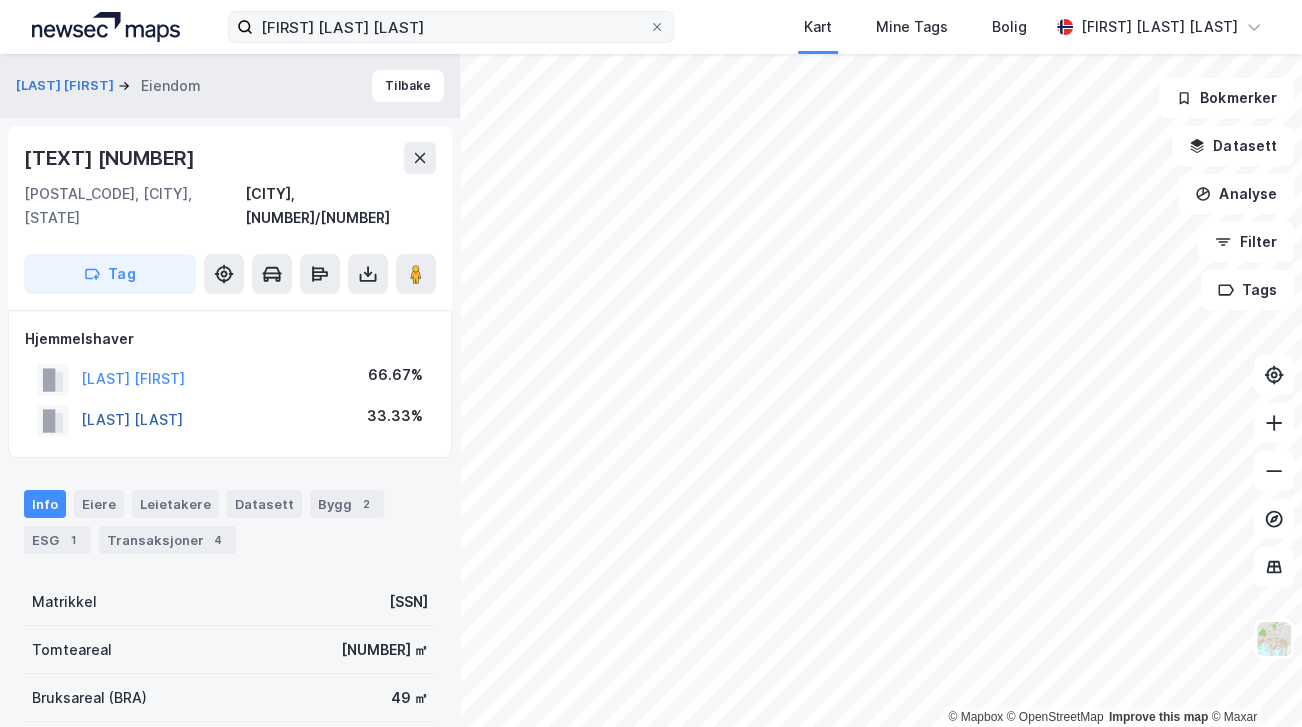 click on "[LAST] [LAST]" at bounding box center (0, 0) 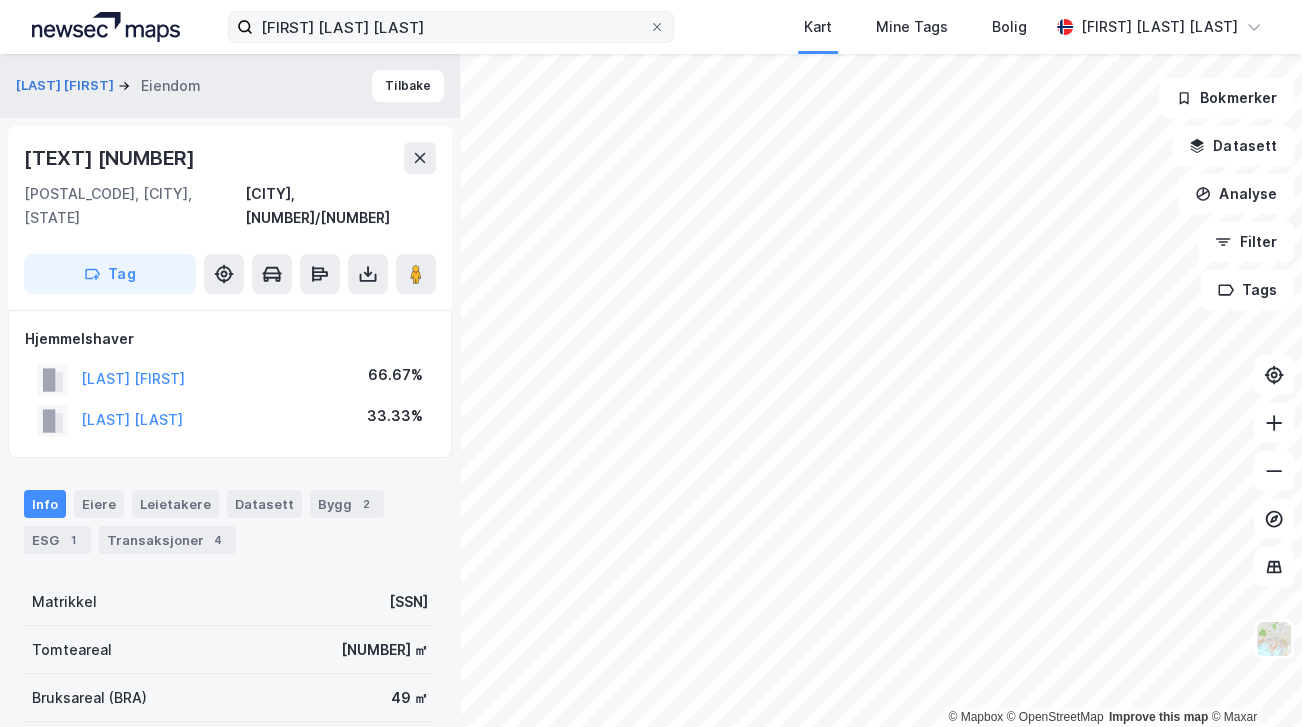 scroll, scrollTop: 25, scrollLeft: 0, axis: vertical 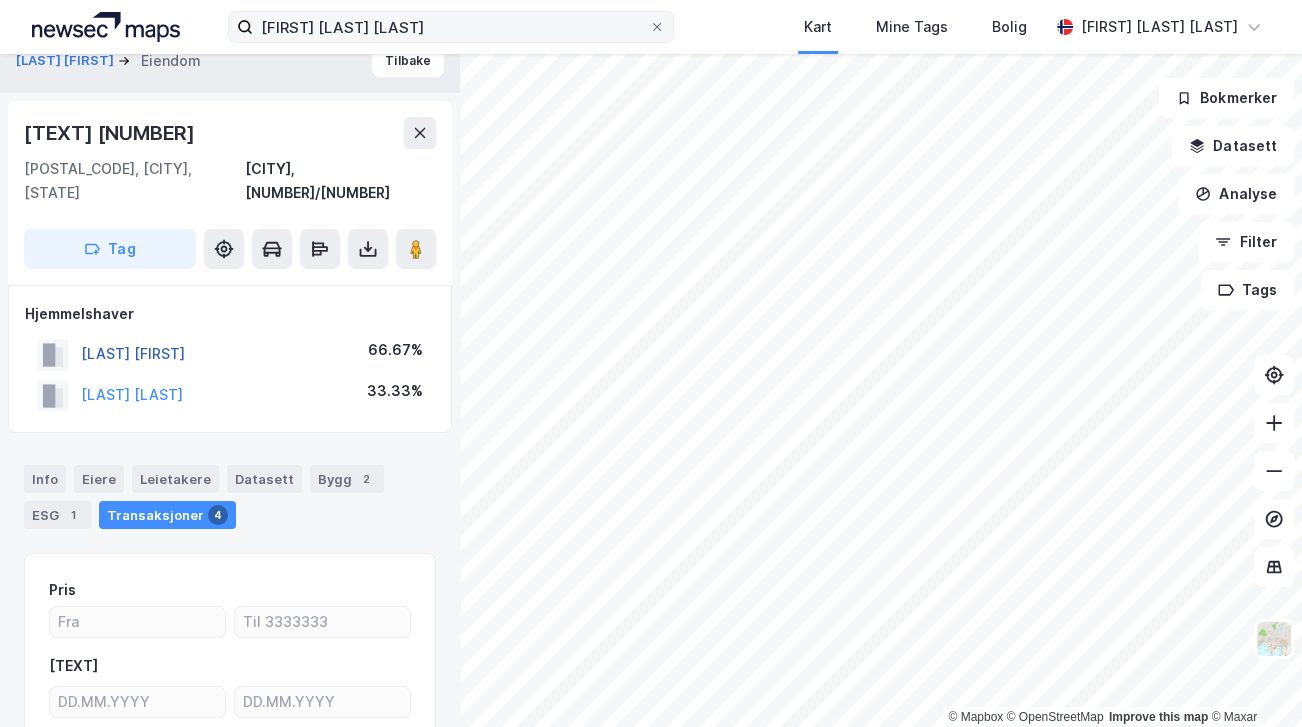 click on "[LAST] [FIRST]" at bounding box center [0, 0] 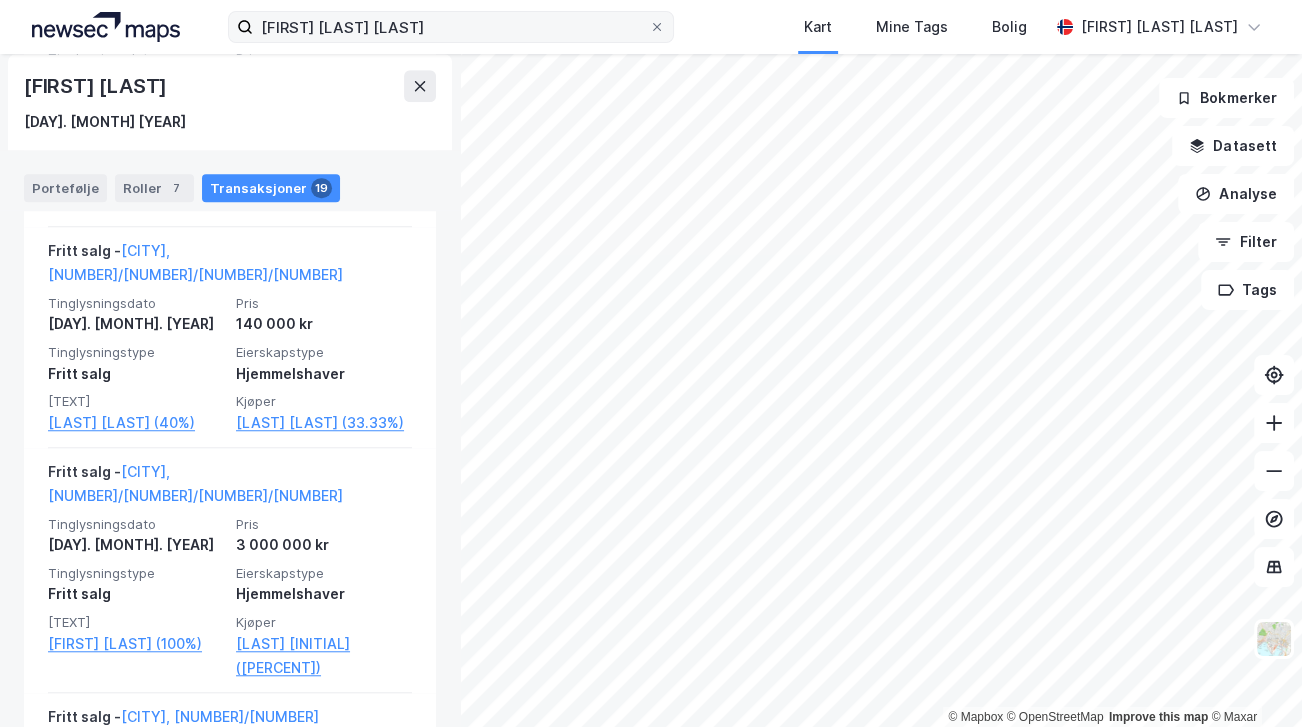 scroll, scrollTop: 1417, scrollLeft: 0, axis: vertical 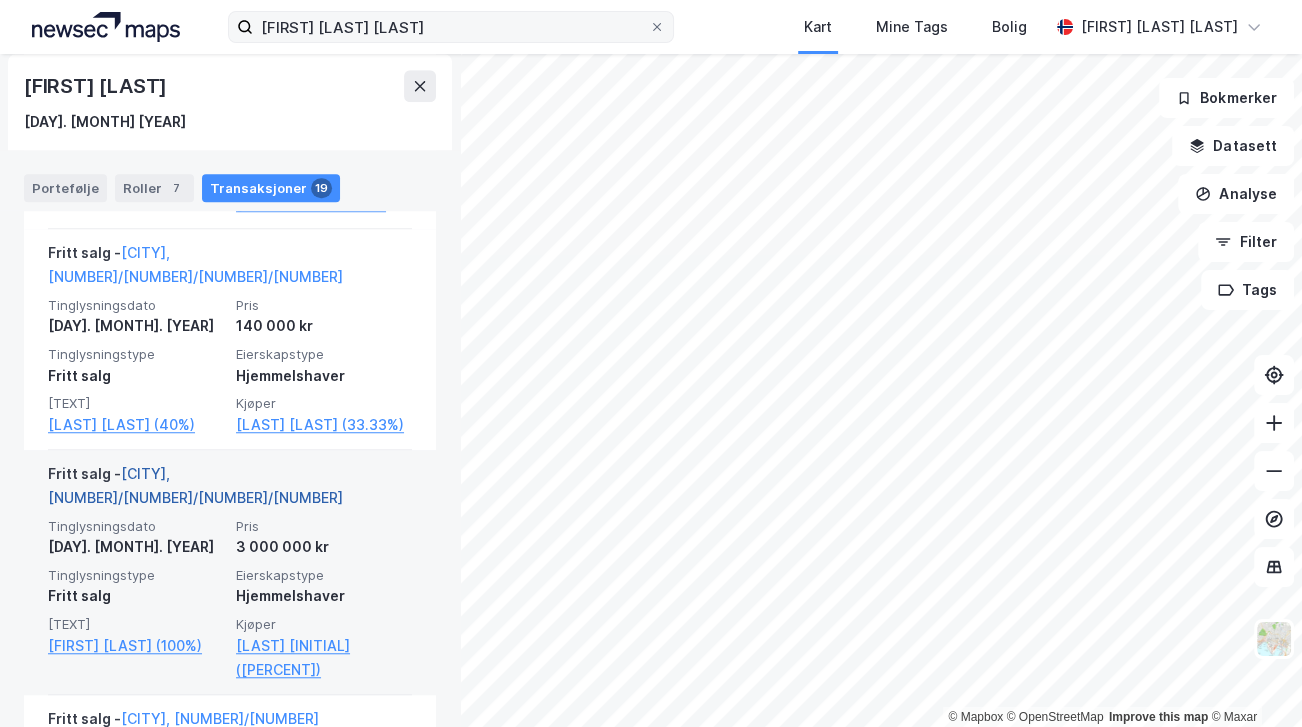 click on "[CITY], [NUMBER]/[NUMBER]/[NUMBER]/[NUMBER]" at bounding box center (195, 485) 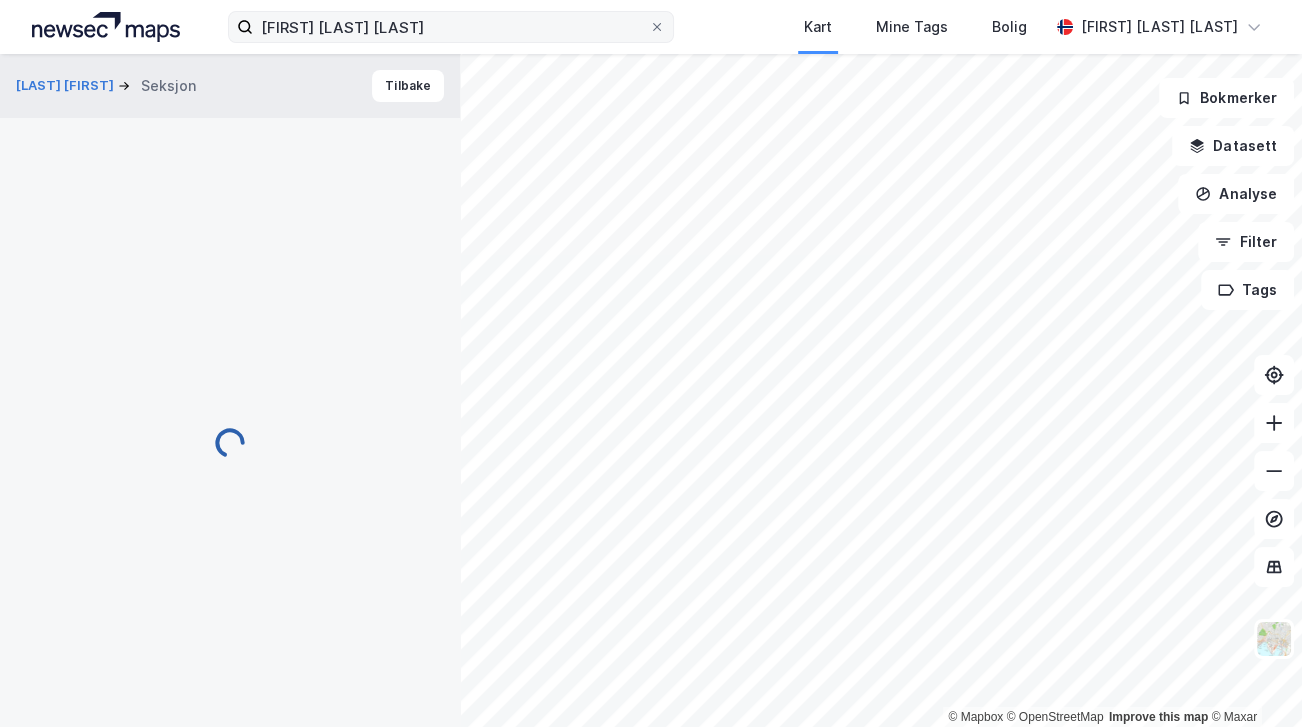 scroll, scrollTop: 25, scrollLeft: 0, axis: vertical 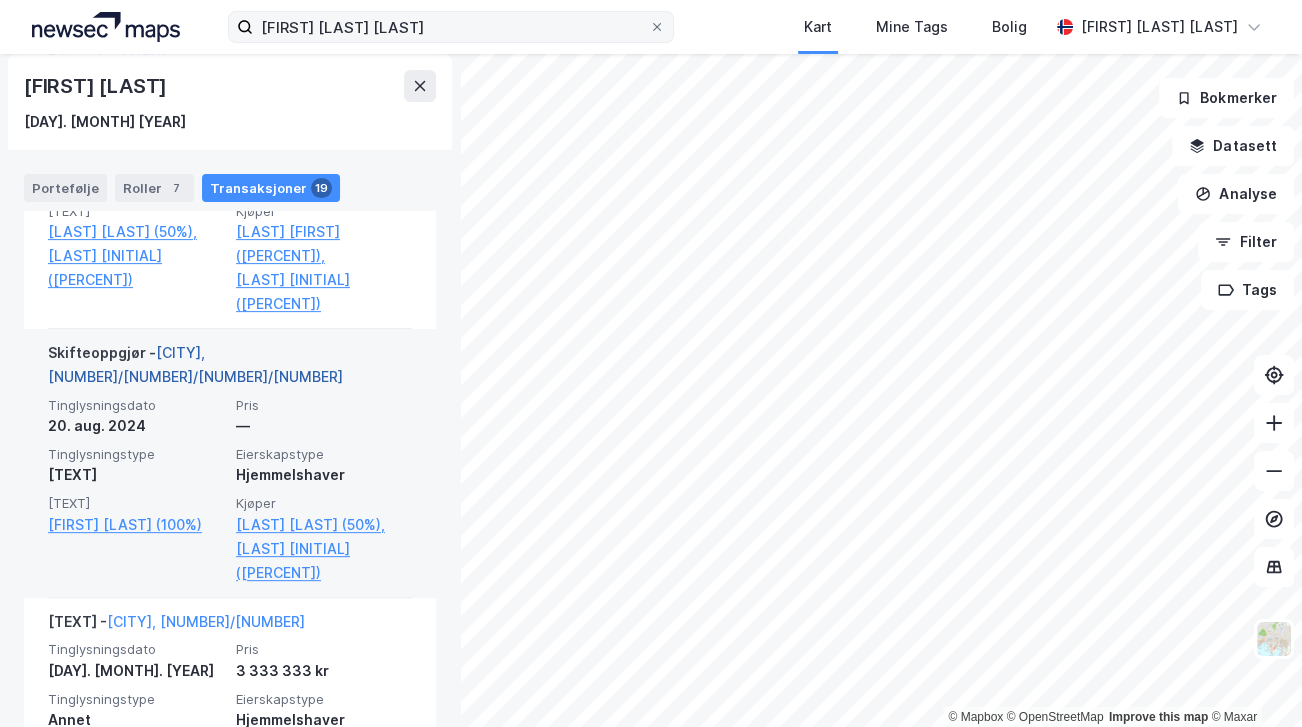 click on "[CITY], [NUMBER]/[NUMBER]/[NUMBER]/[NUMBER]" at bounding box center [195, 364] 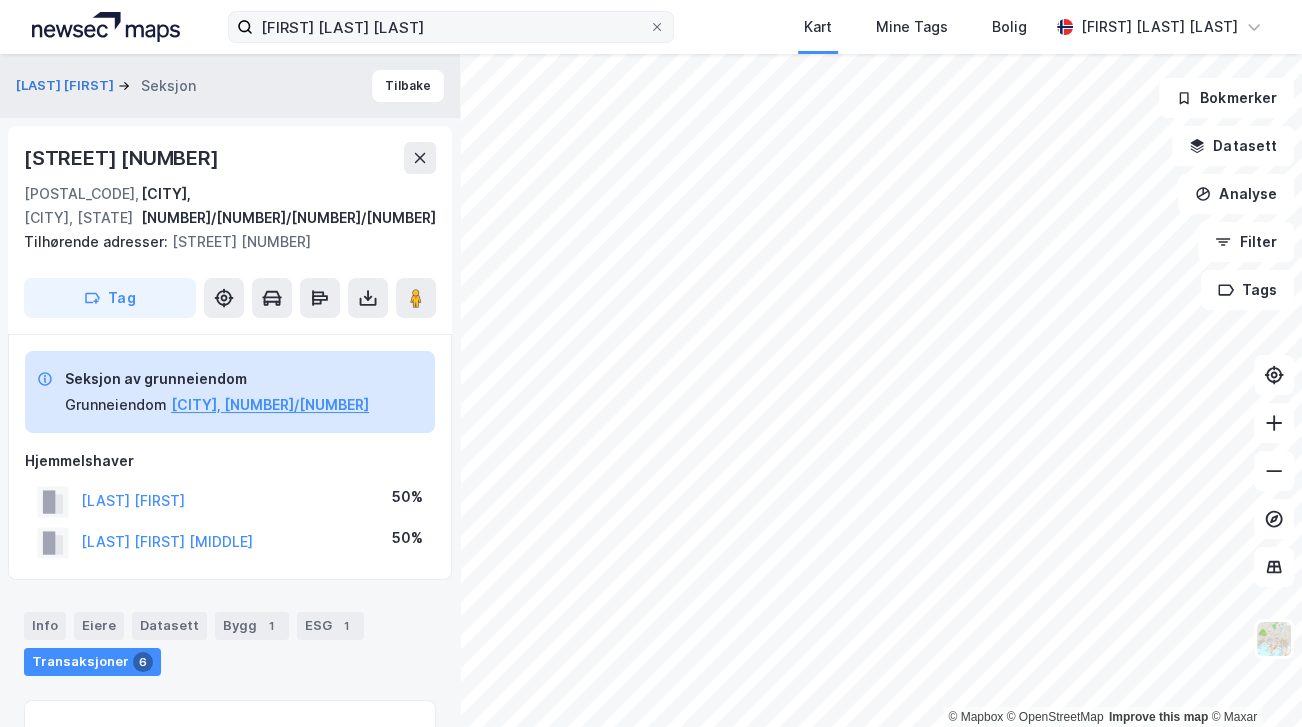 scroll, scrollTop: 25, scrollLeft: 0, axis: vertical 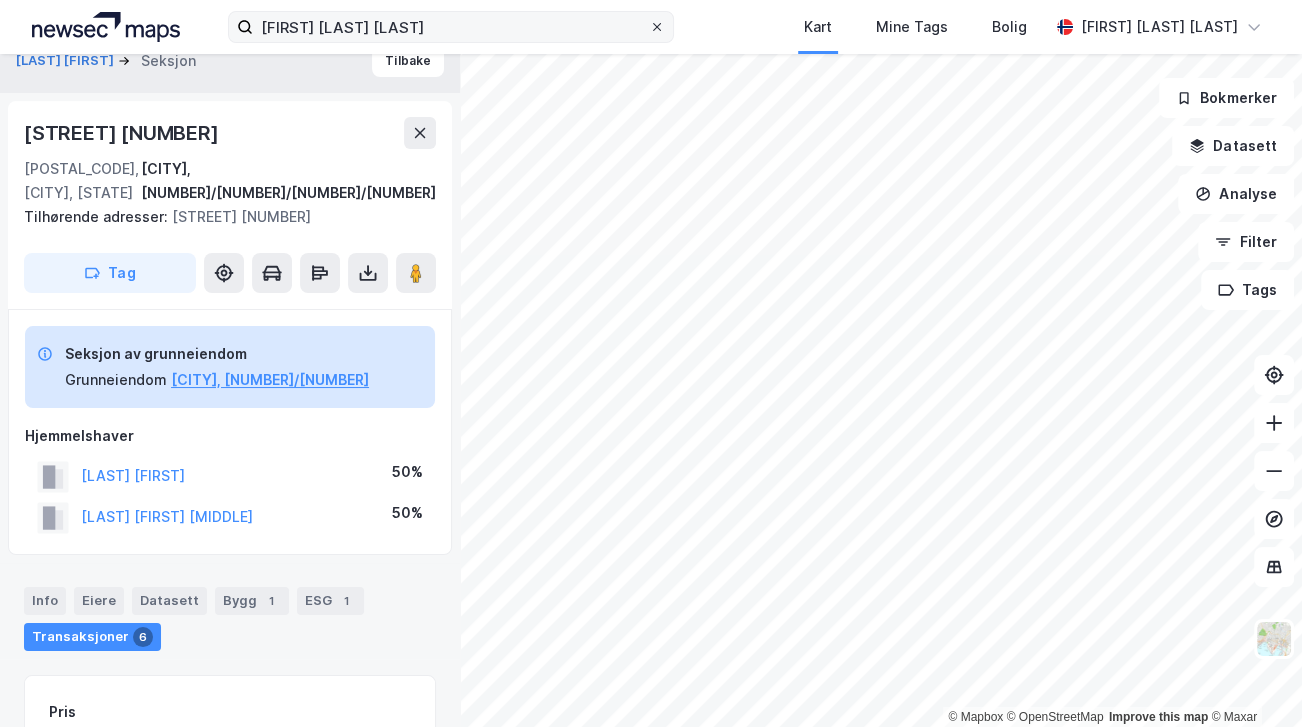 click 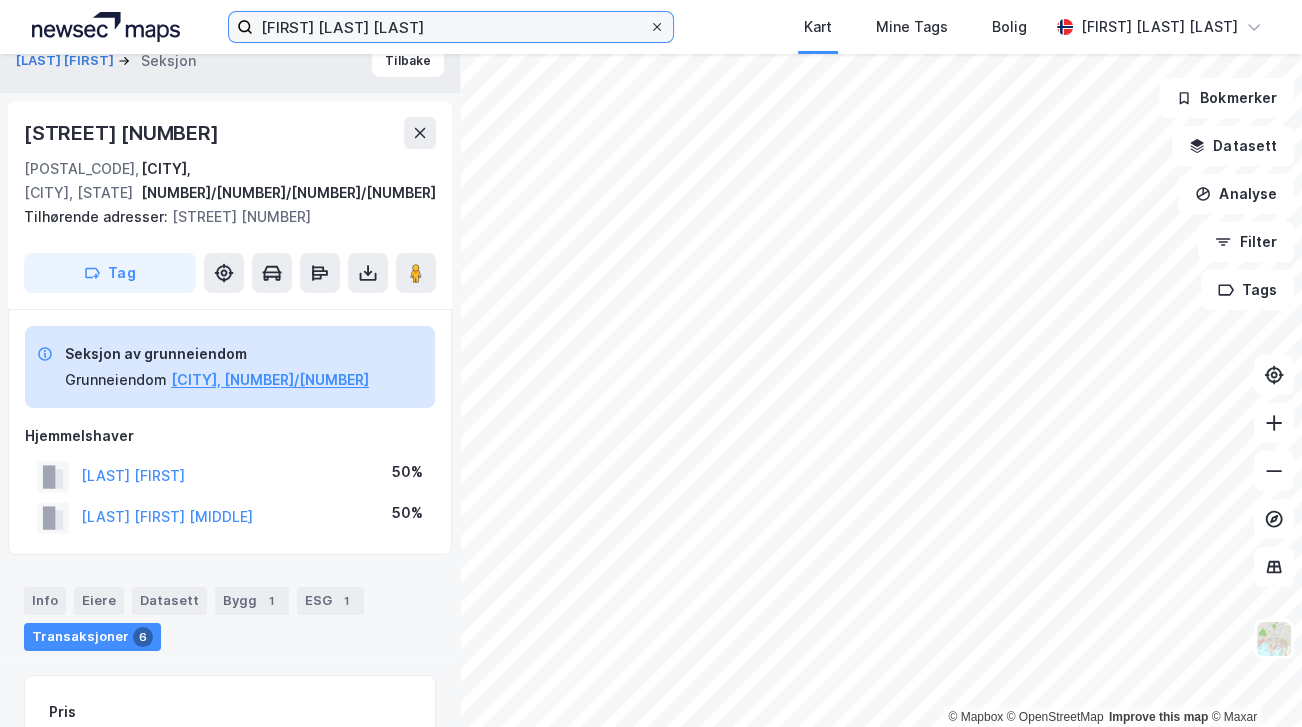 click on "[FIRST] [LAST] [LAST]" at bounding box center (451, 27) 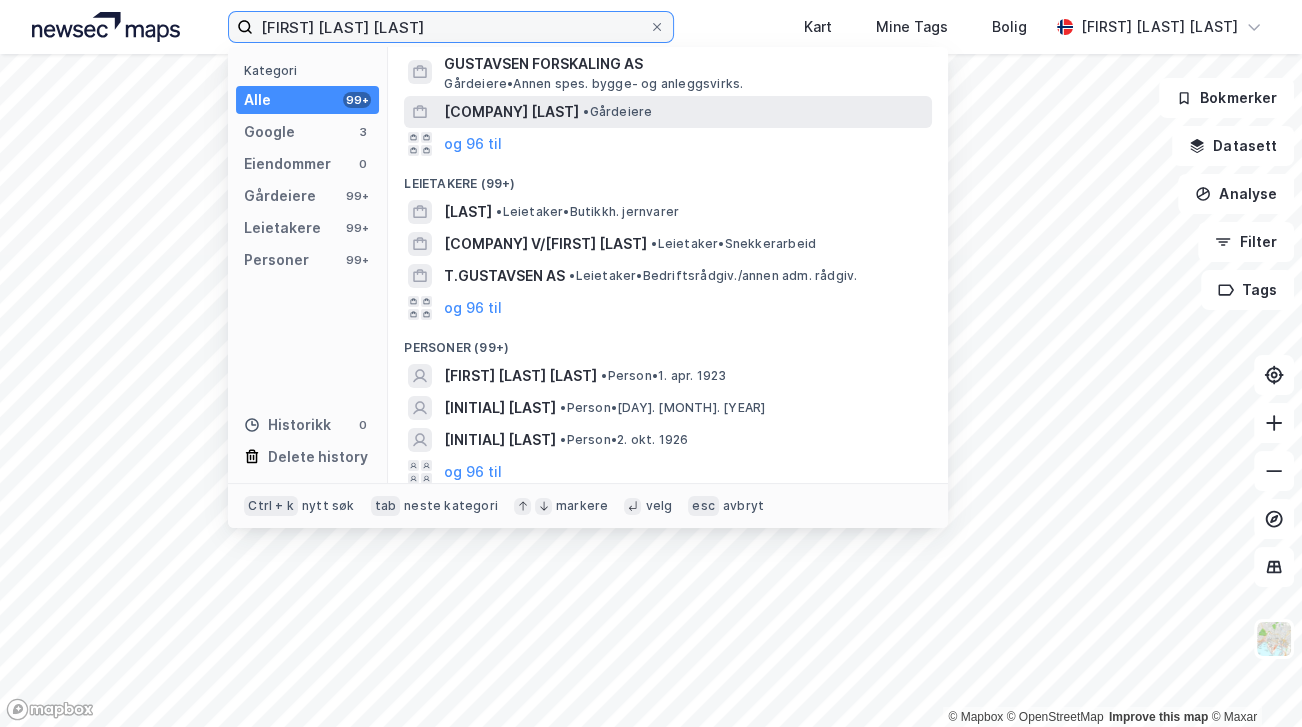 scroll, scrollTop: 219, scrollLeft: 0, axis: vertical 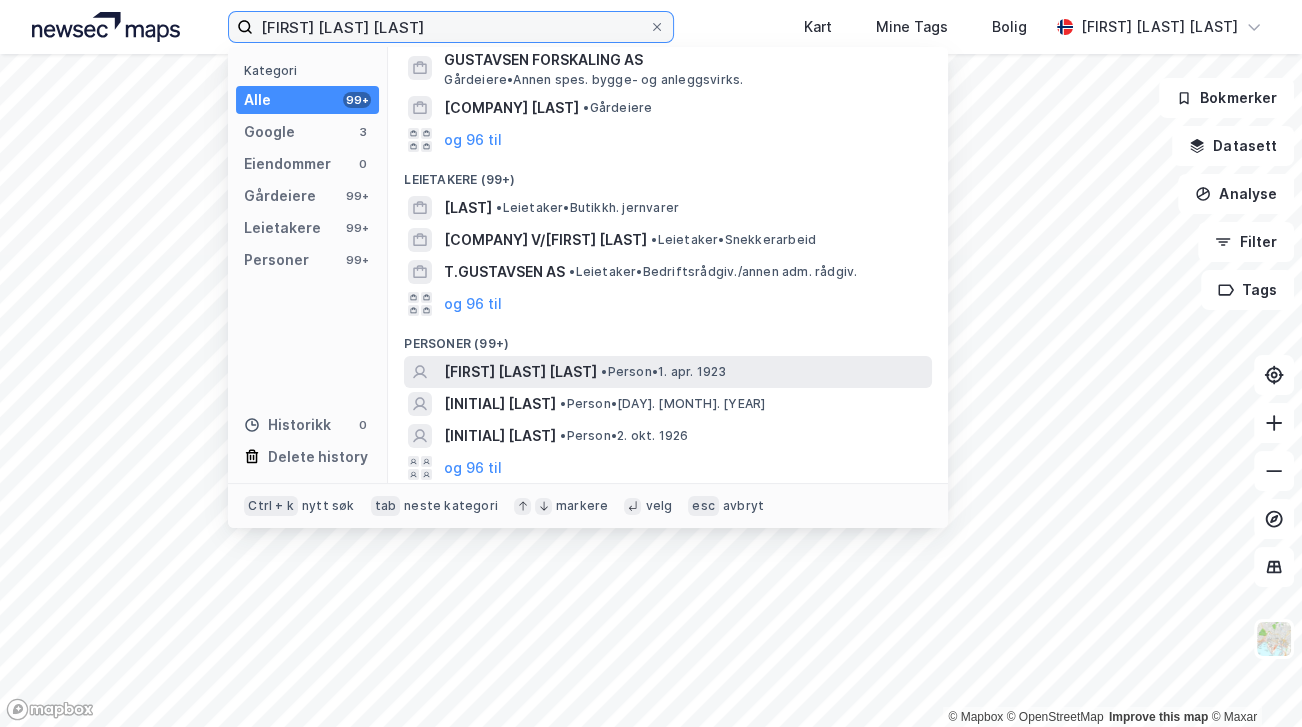 type on "[FIRST] [LAST] [LAST]" 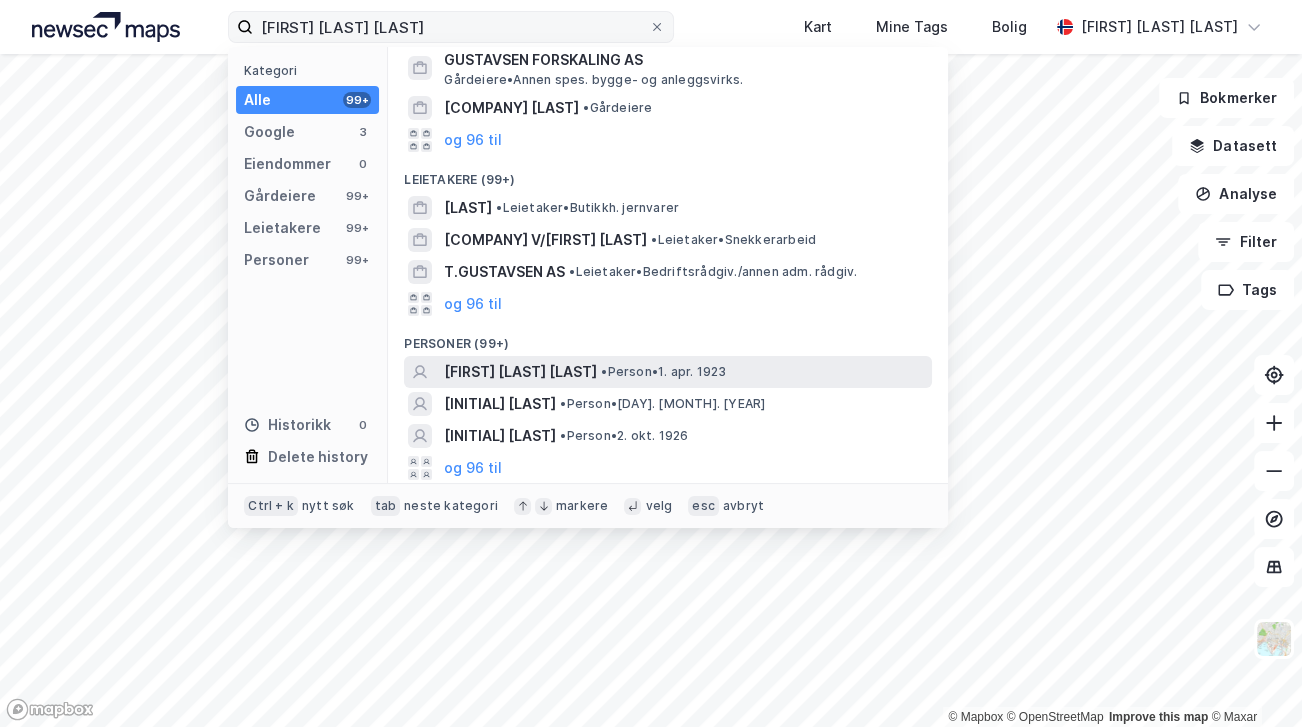 click on "[FIRST] [LAST] [LAST]" at bounding box center [520, 372] 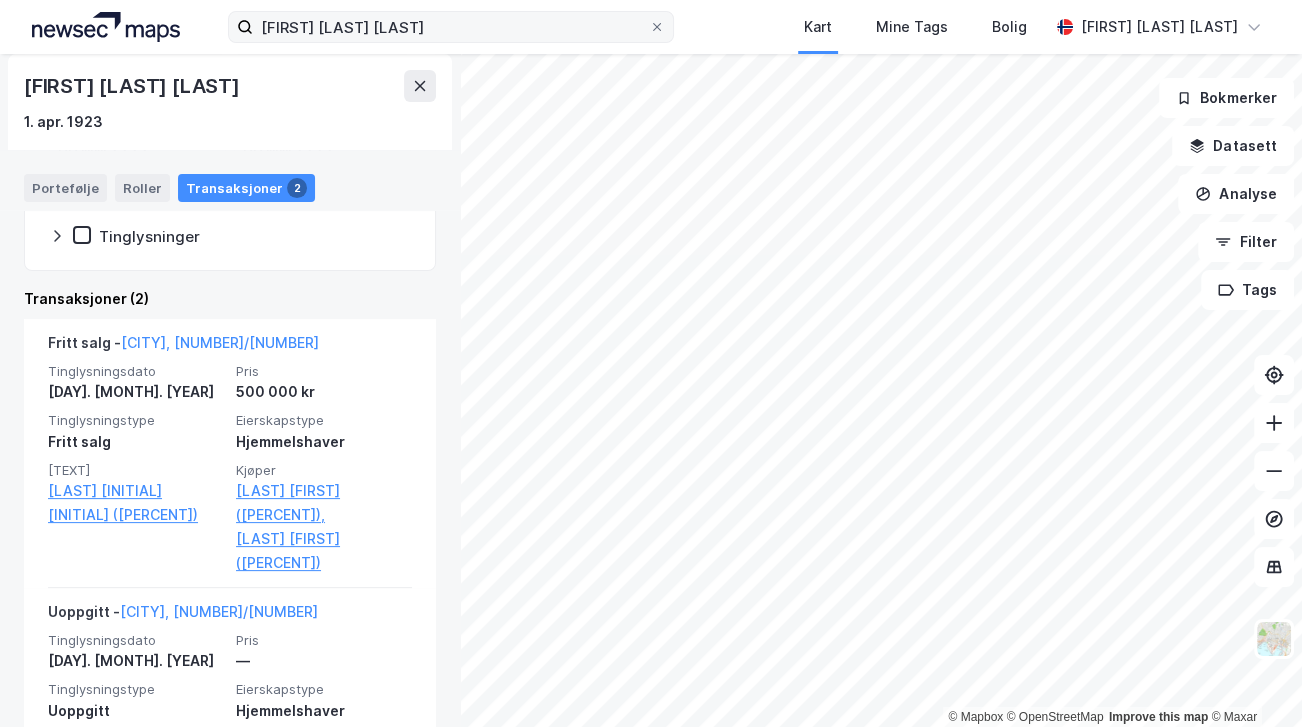 scroll, scrollTop: 450, scrollLeft: 0, axis: vertical 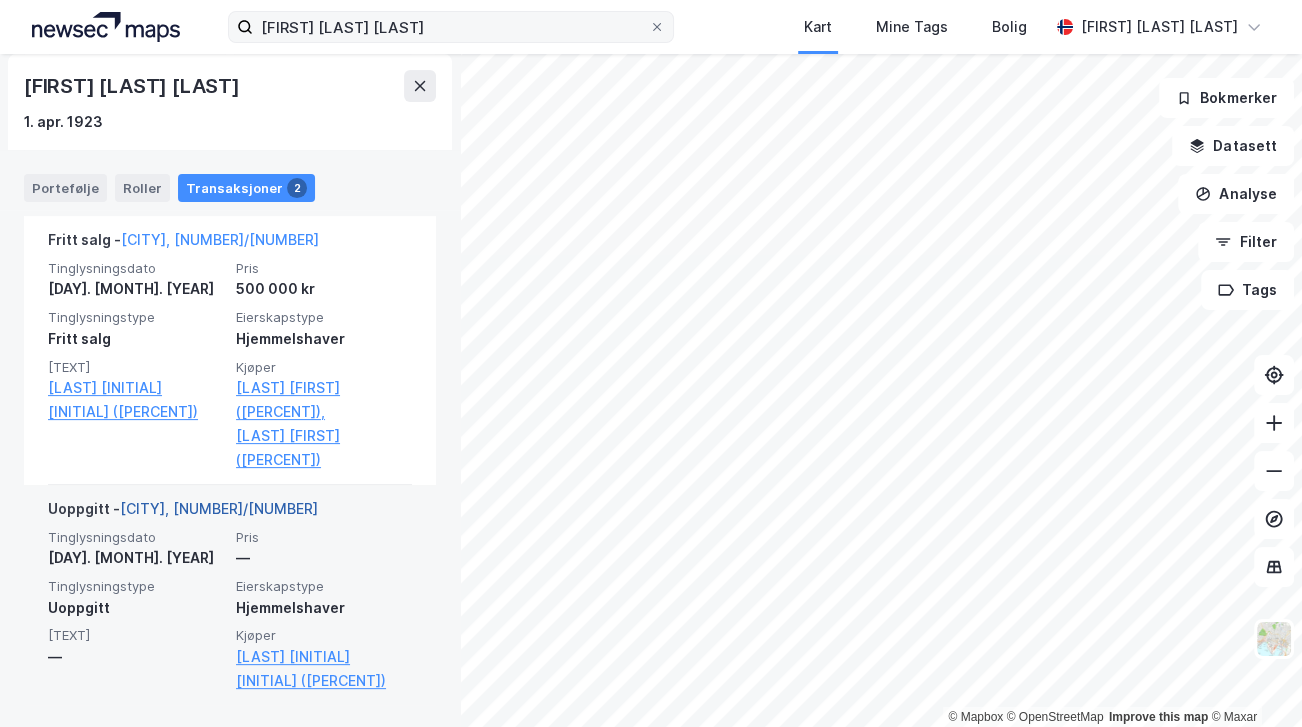 click on "[CITY], [NUMBER]/[NUMBER]" at bounding box center [219, 508] 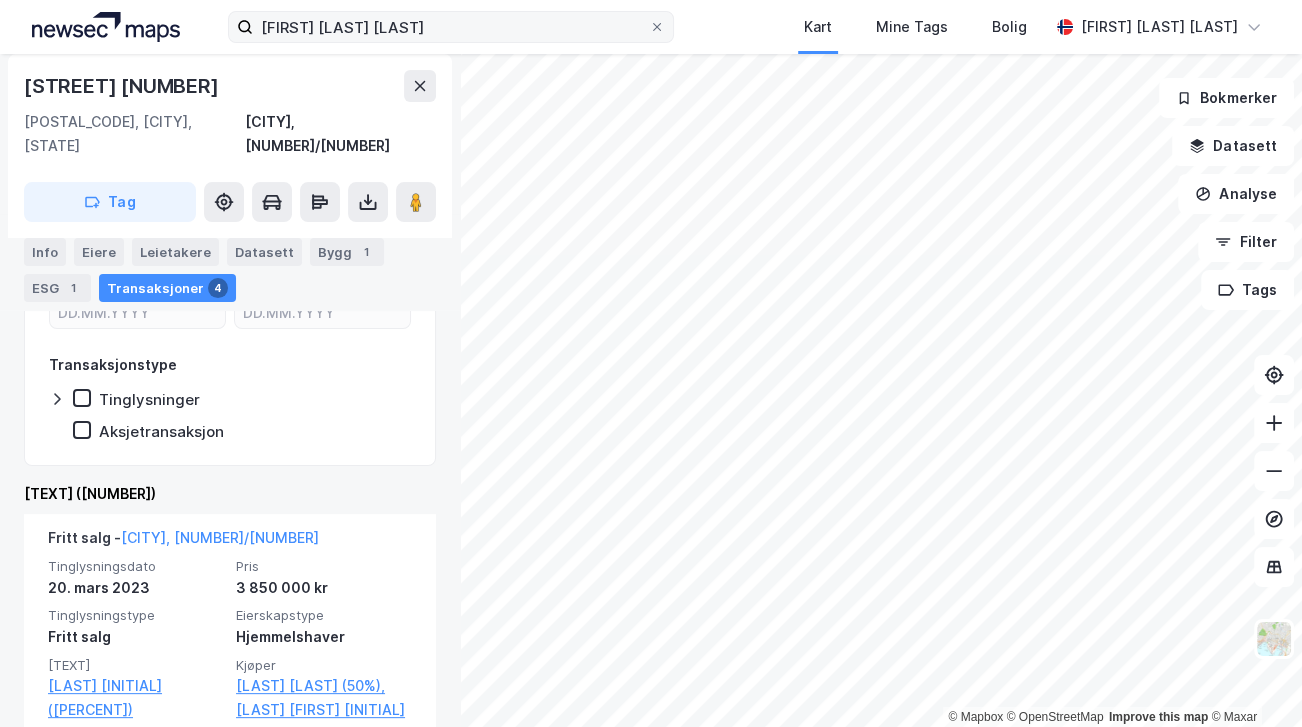 scroll, scrollTop: 411, scrollLeft: 0, axis: vertical 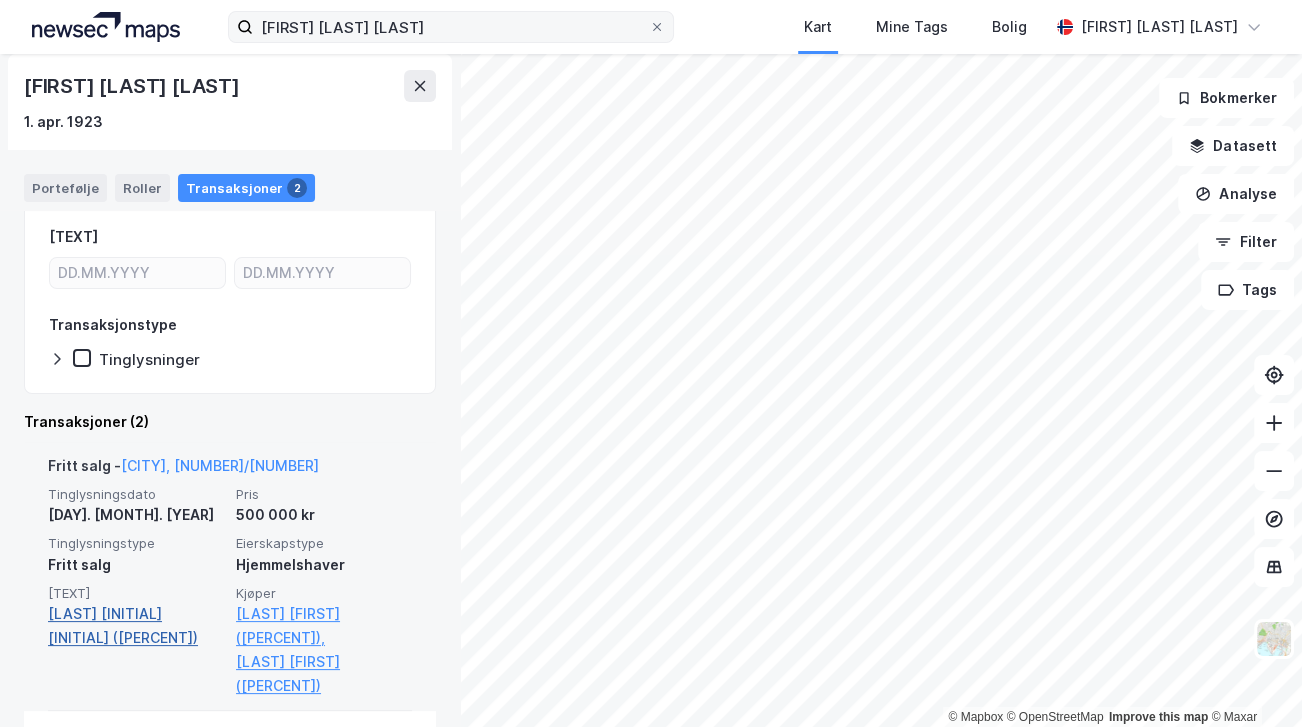 click on "[LAST] [INITIAL] [INITIAL] ([PERCENT])" at bounding box center [136, 626] 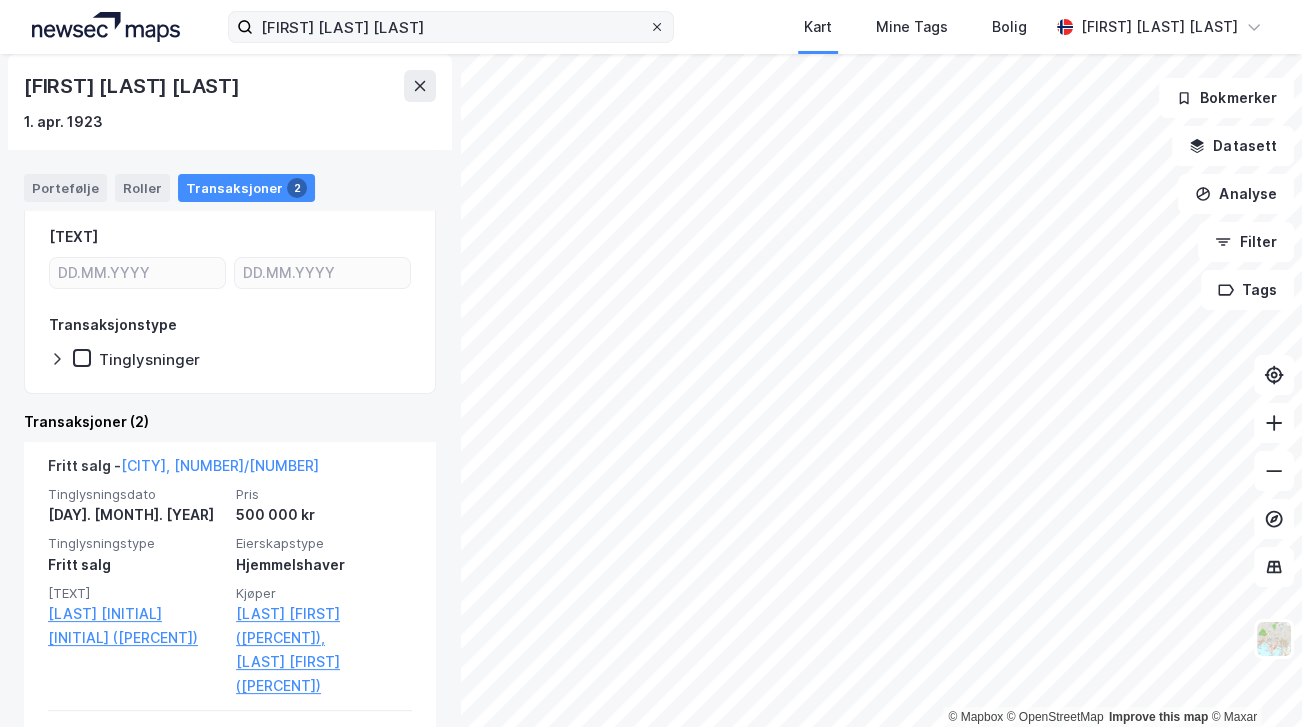 click at bounding box center [657, 27] 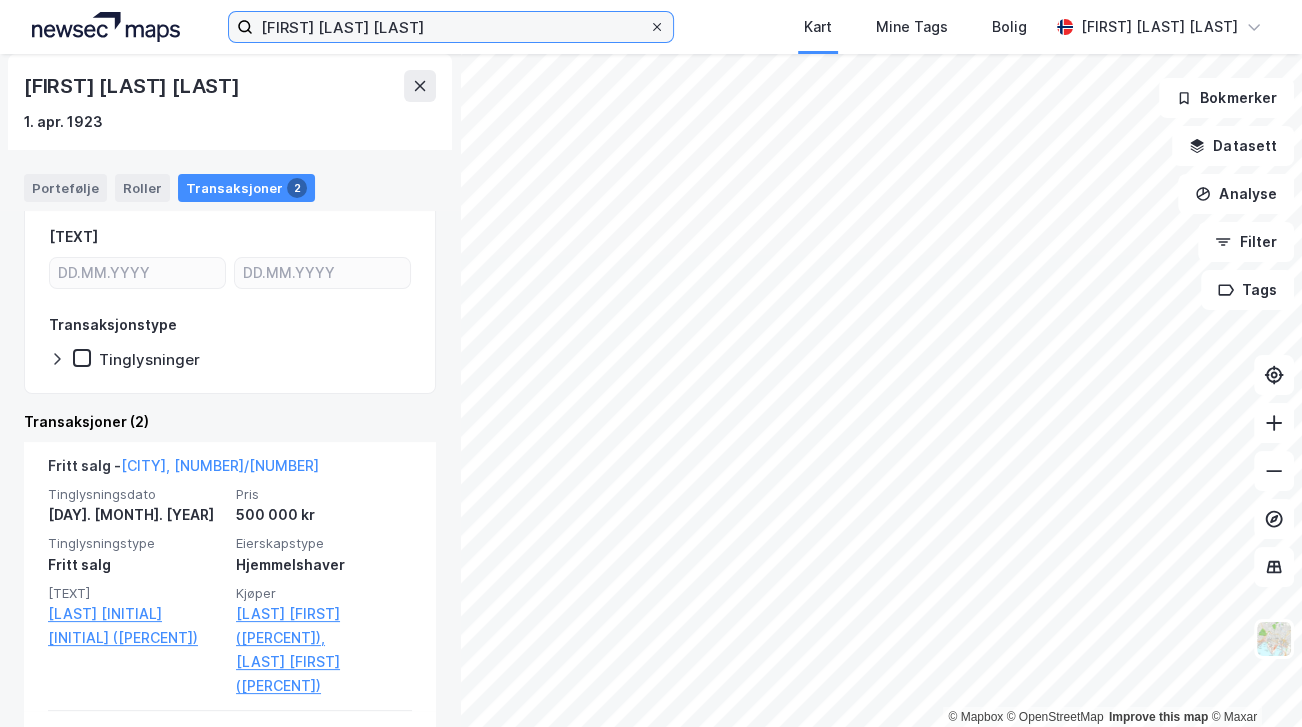 click on "[FIRST] [LAST] [LAST]" at bounding box center [451, 27] 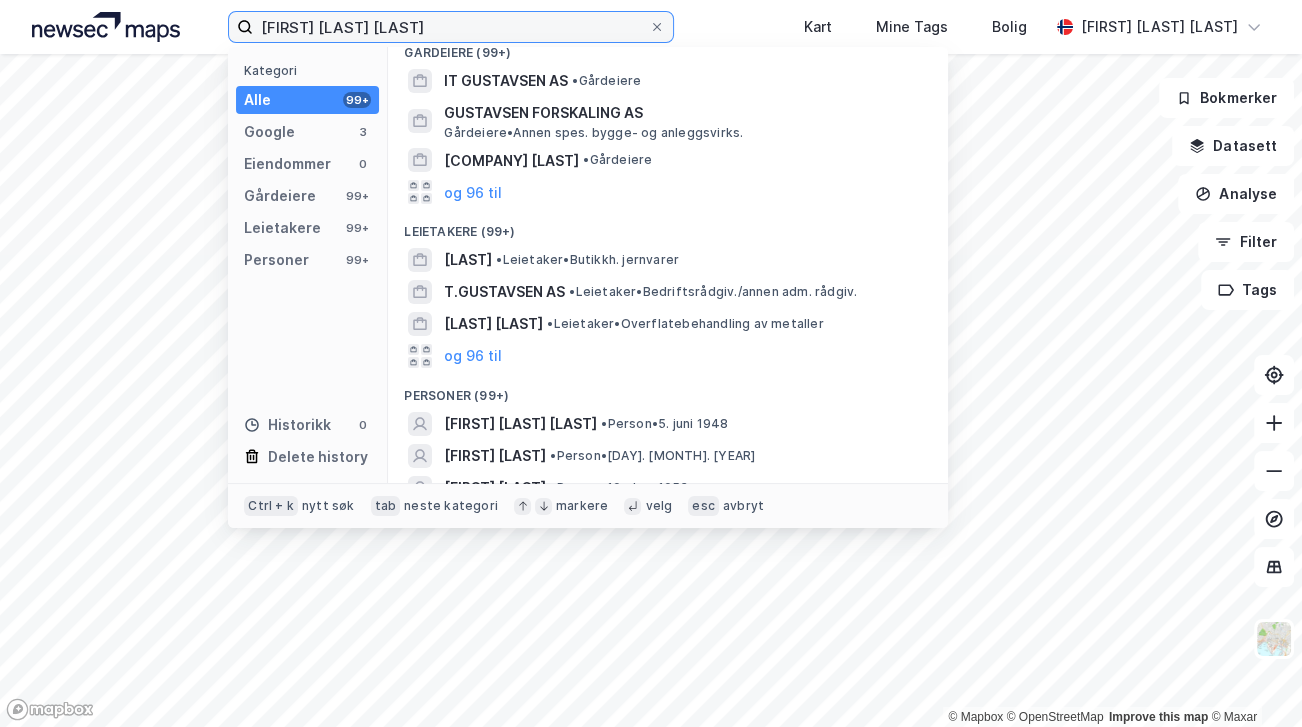 scroll, scrollTop: 200, scrollLeft: 0, axis: vertical 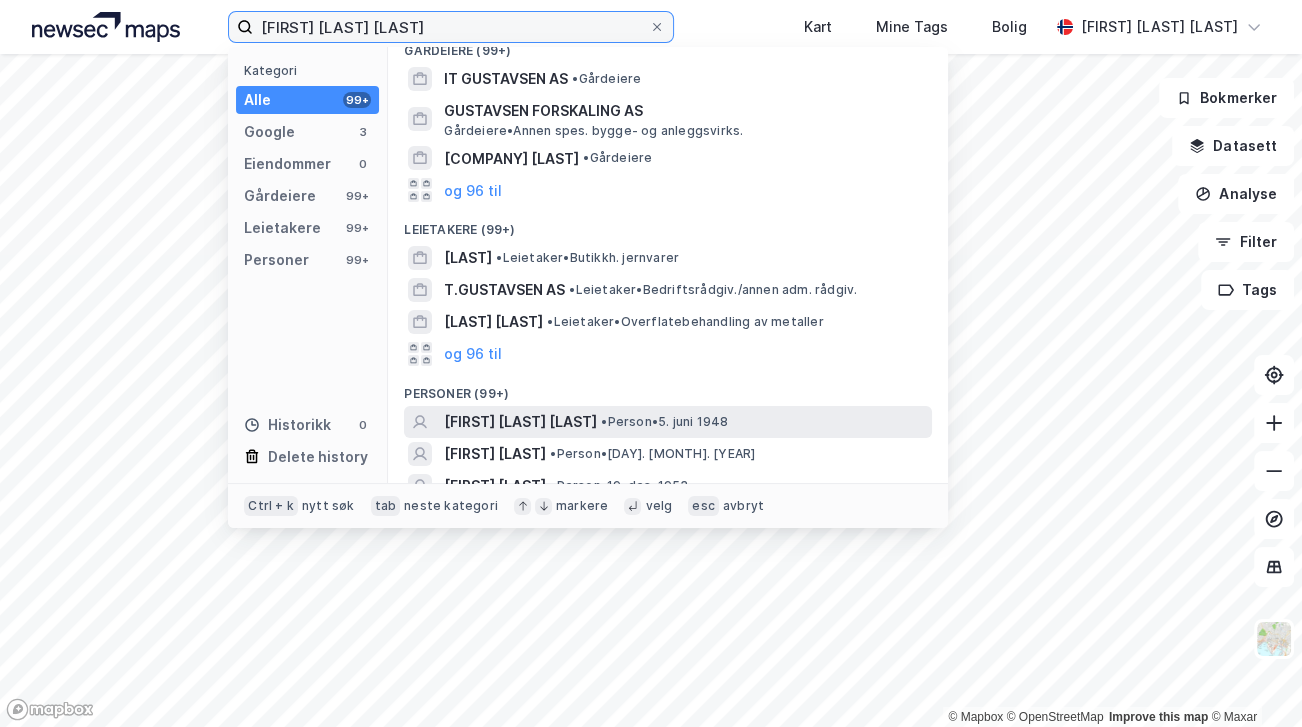 type on "[FIRST] [LAST] [LAST]" 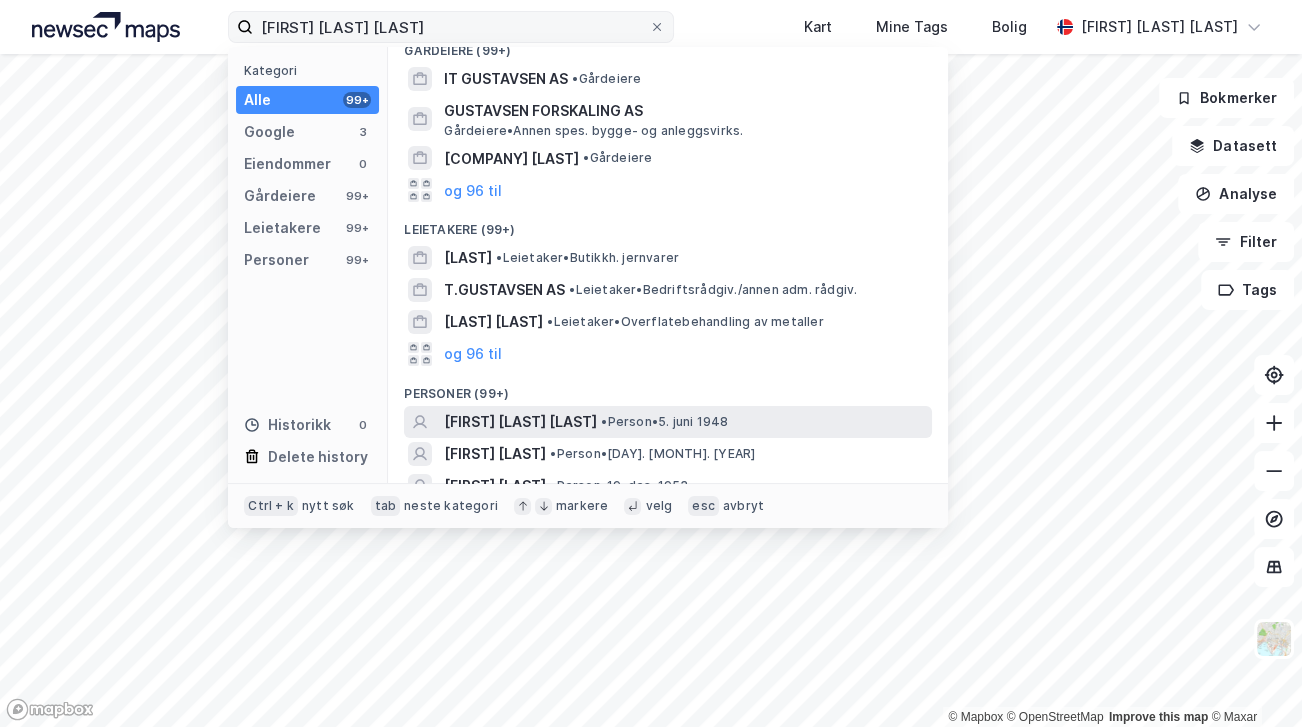 click on "[FIRST] [LAST] [LAST]" at bounding box center (520, 422) 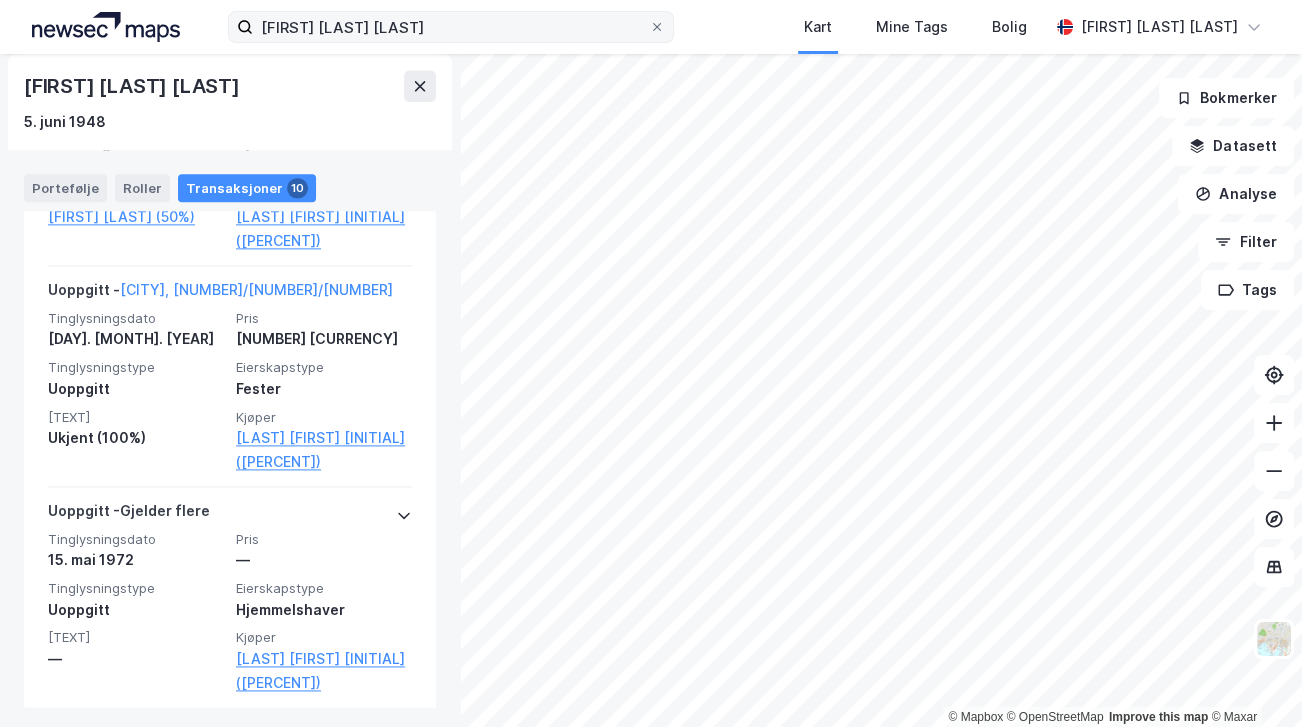 scroll, scrollTop: 2507, scrollLeft: 0, axis: vertical 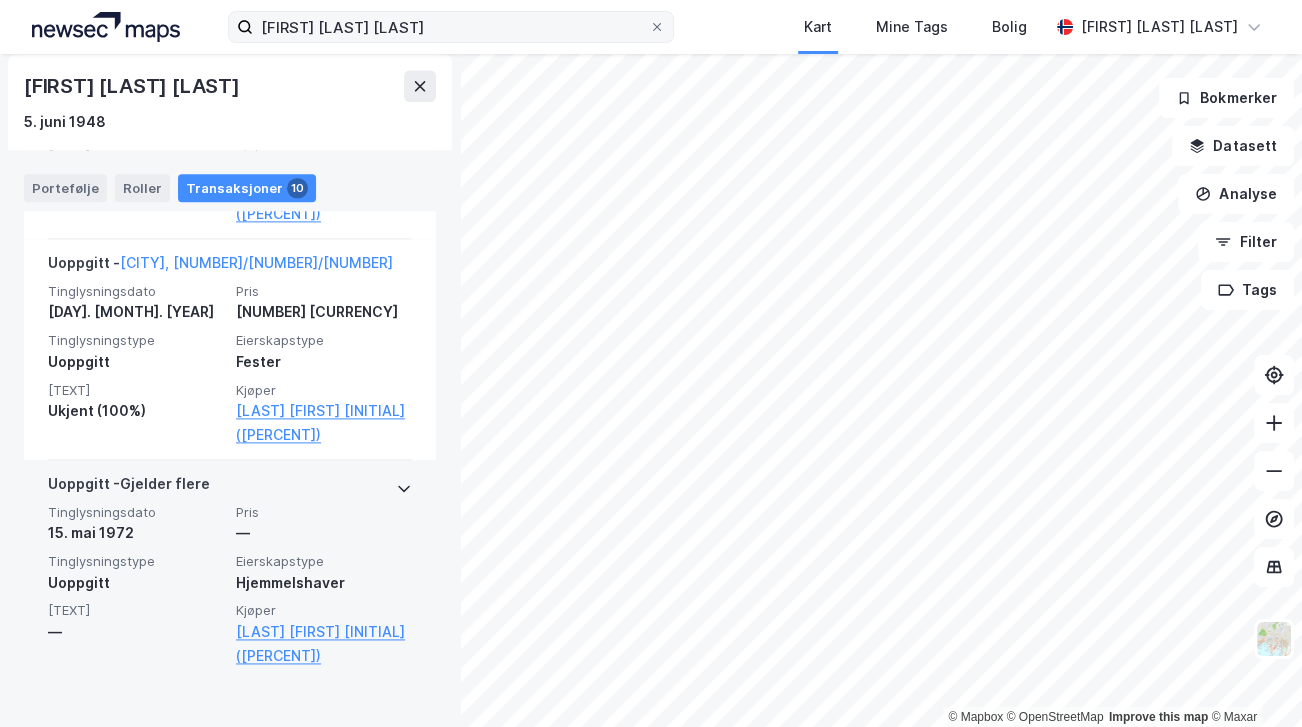 click at bounding box center (404, 488) 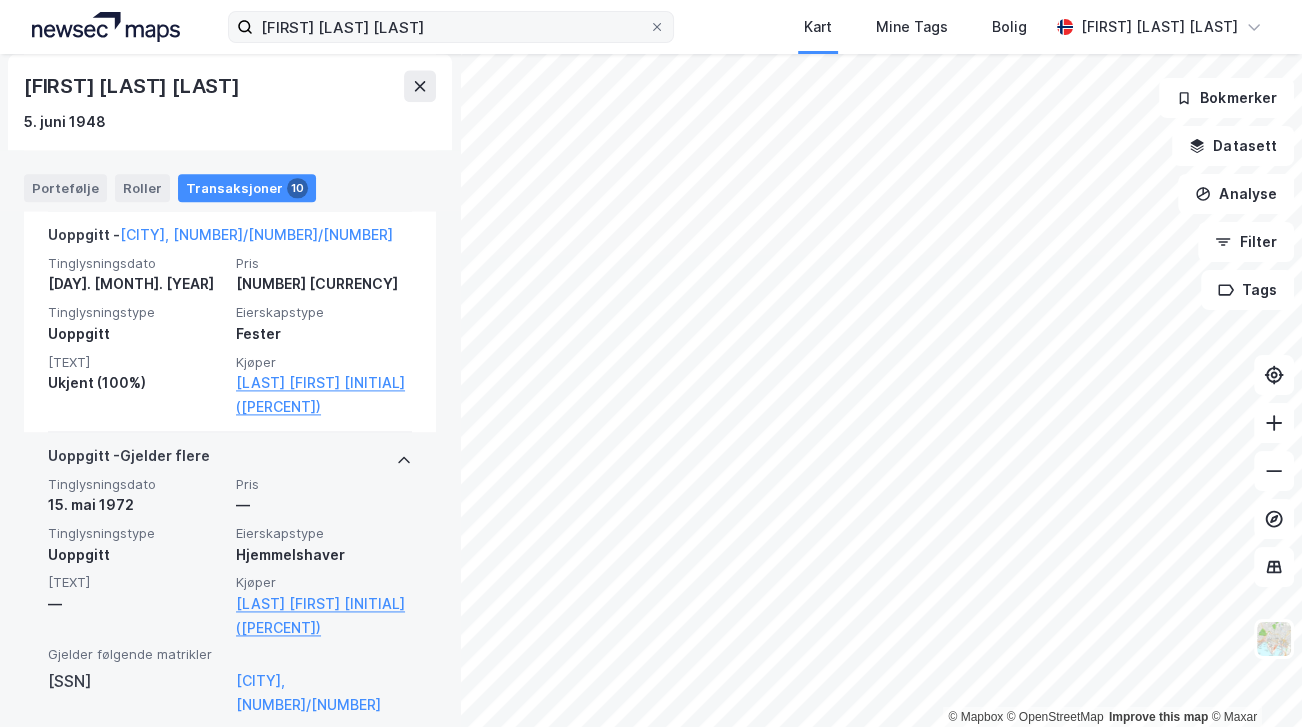 scroll, scrollTop: 2560, scrollLeft: 0, axis: vertical 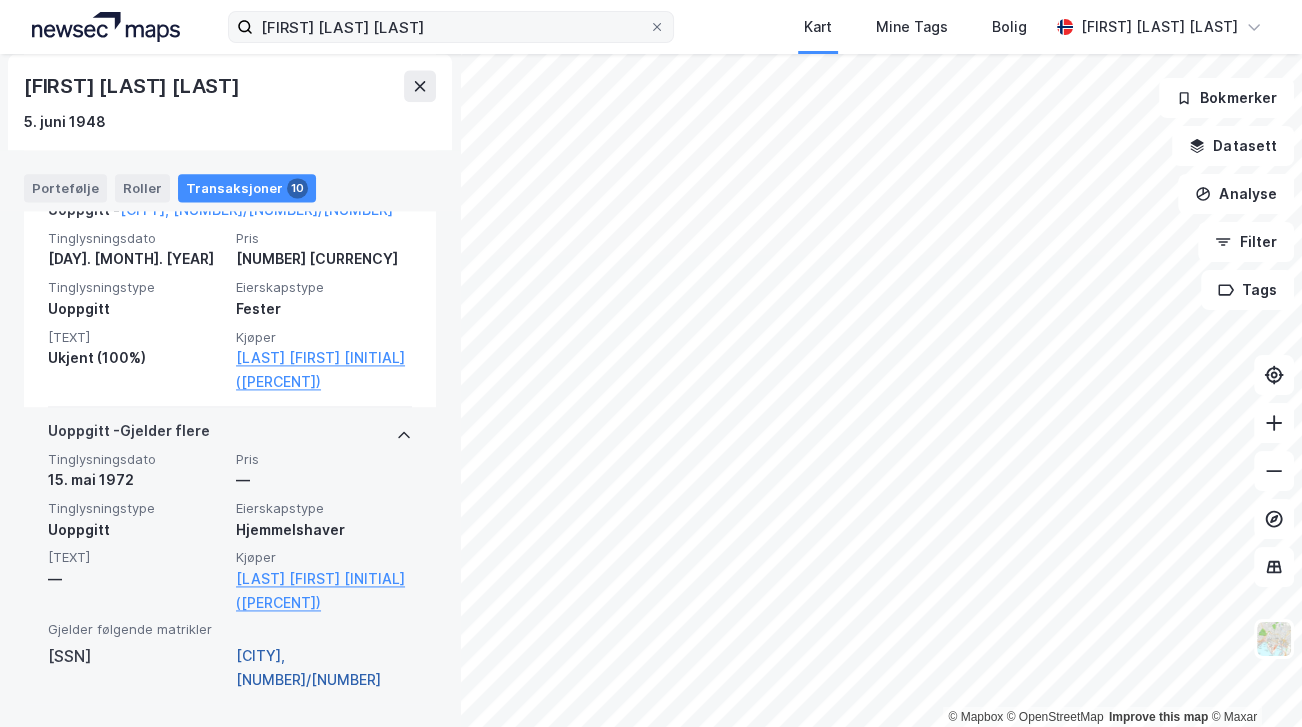 click on "[CITY], [NUMBER]/[NUMBER]" at bounding box center [324, 668] 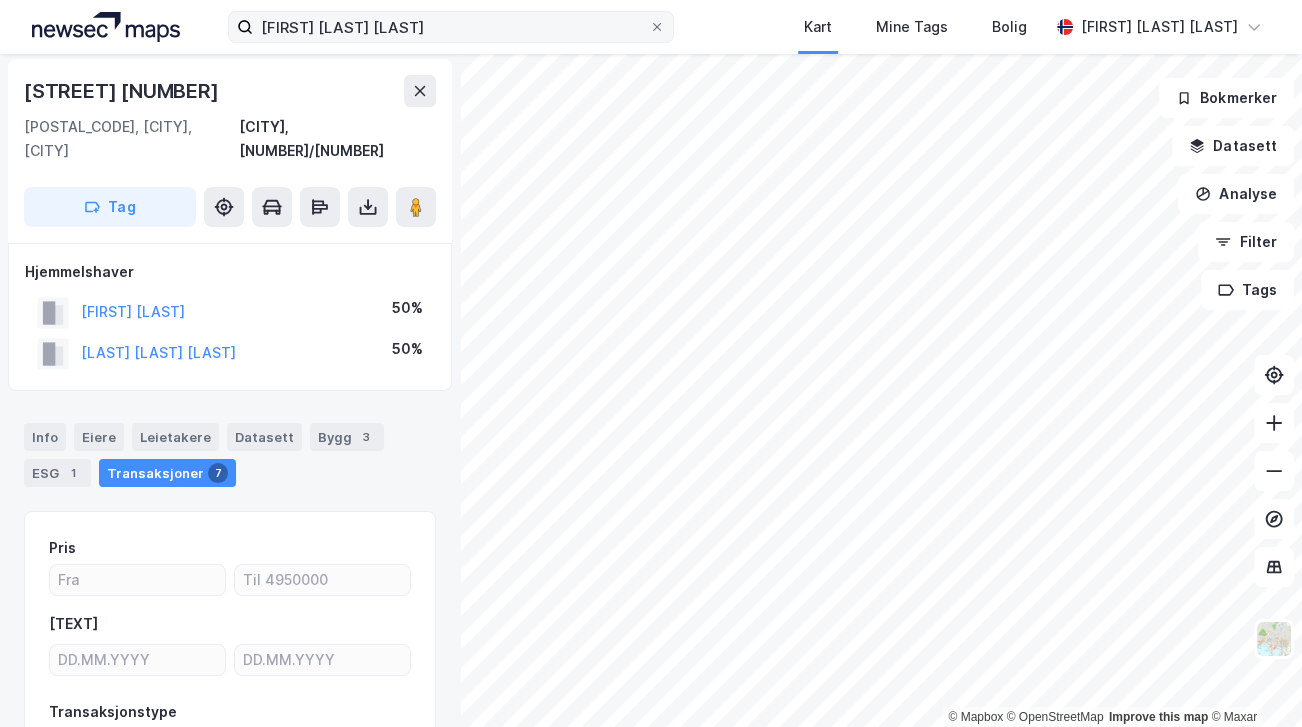 scroll, scrollTop: 0, scrollLeft: 0, axis: both 